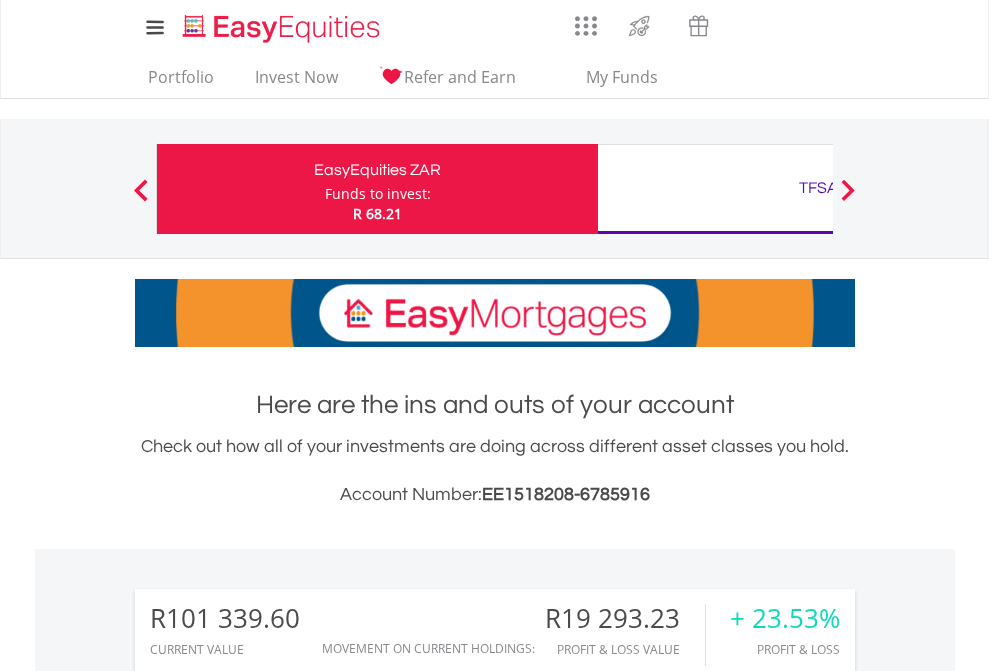 scroll, scrollTop: 0, scrollLeft: 0, axis: both 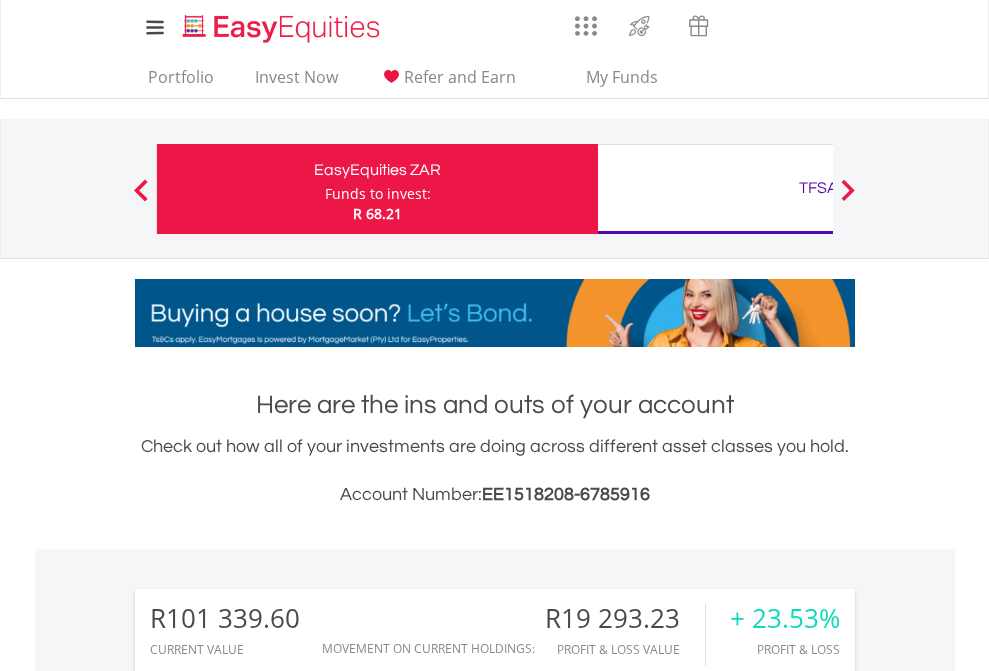 click on "Funds to invest:" at bounding box center [378, 194] 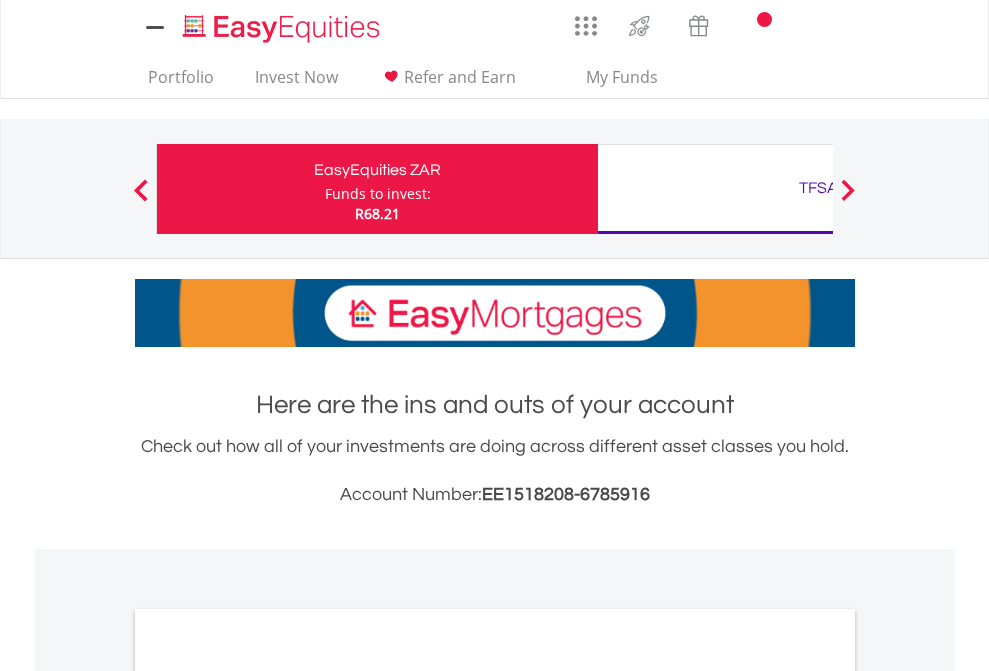 scroll, scrollTop: 0, scrollLeft: 0, axis: both 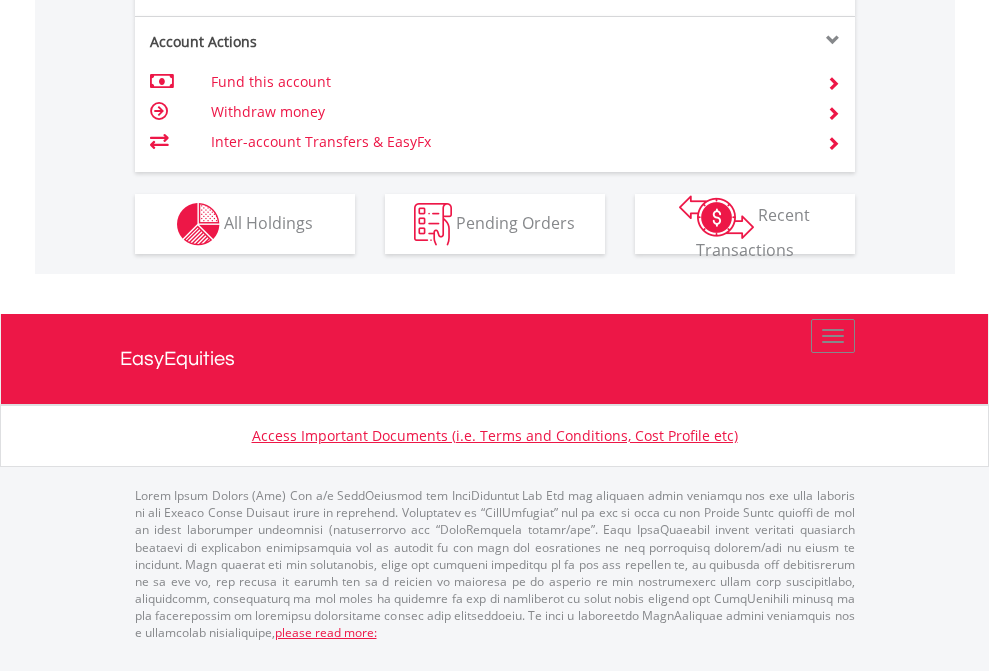 click on "Investment types" at bounding box center (706, -337) 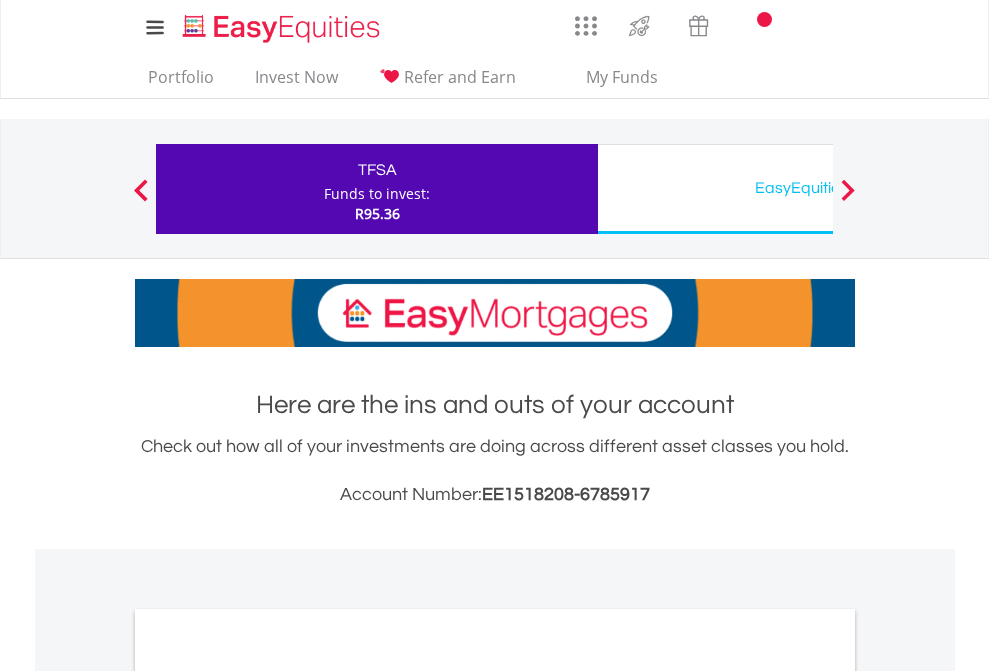 scroll, scrollTop: 0, scrollLeft: 0, axis: both 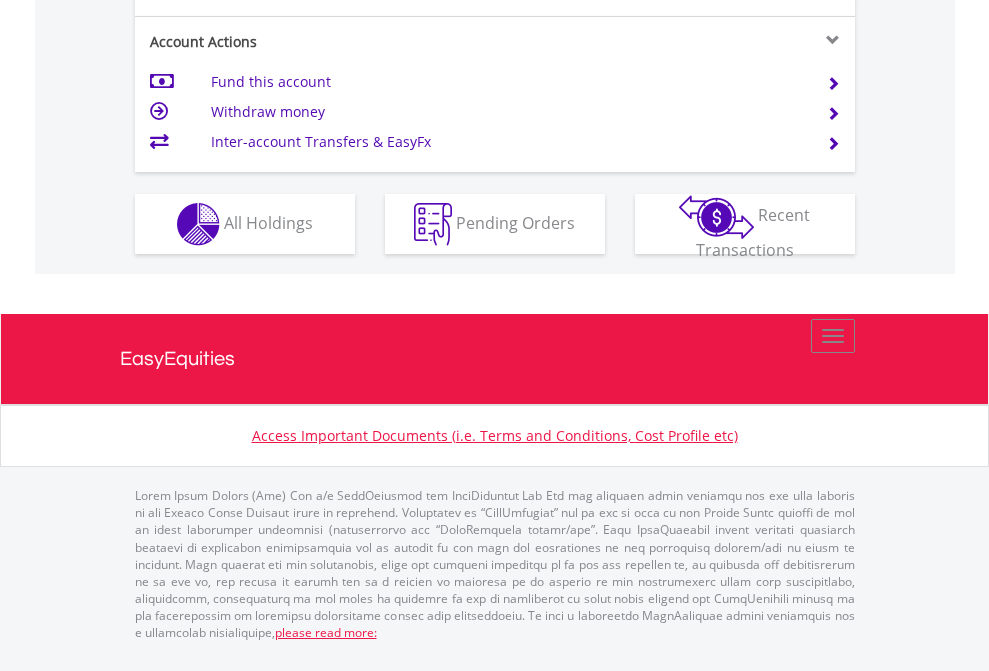 click on "Investment types" at bounding box center (706, -337) 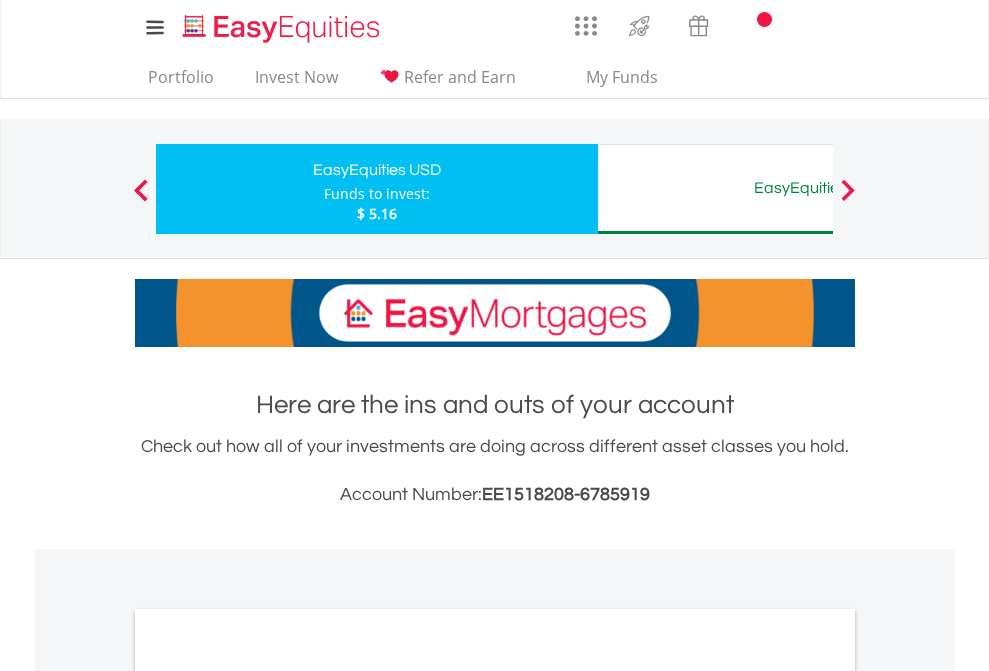 scroll, scrollTop: 0, scrollLeft: 0, axis: both 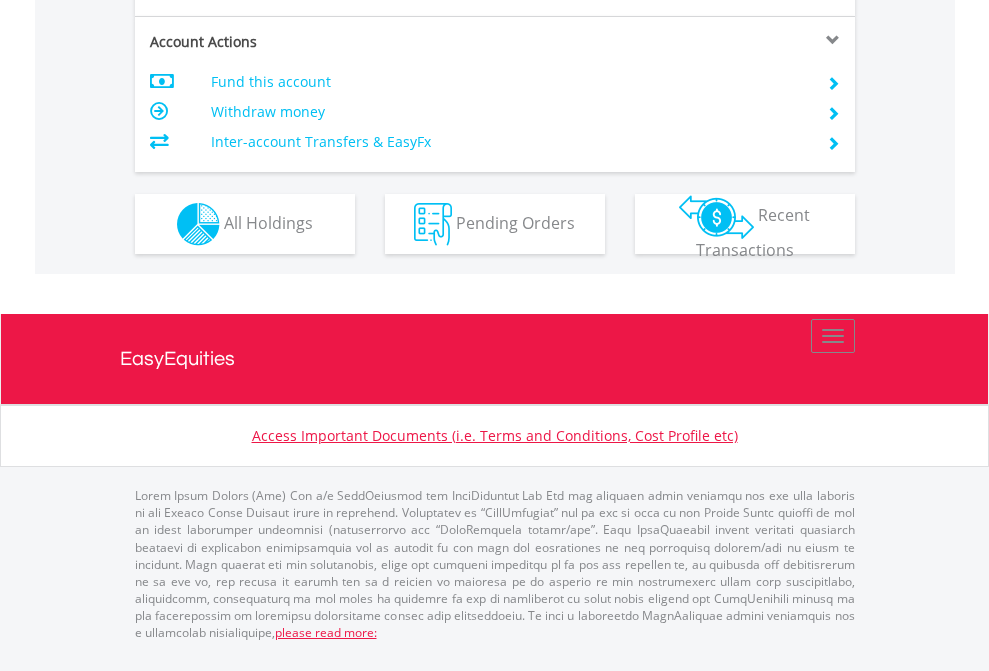 click on "Investment types" at bounding box center [706, -337] 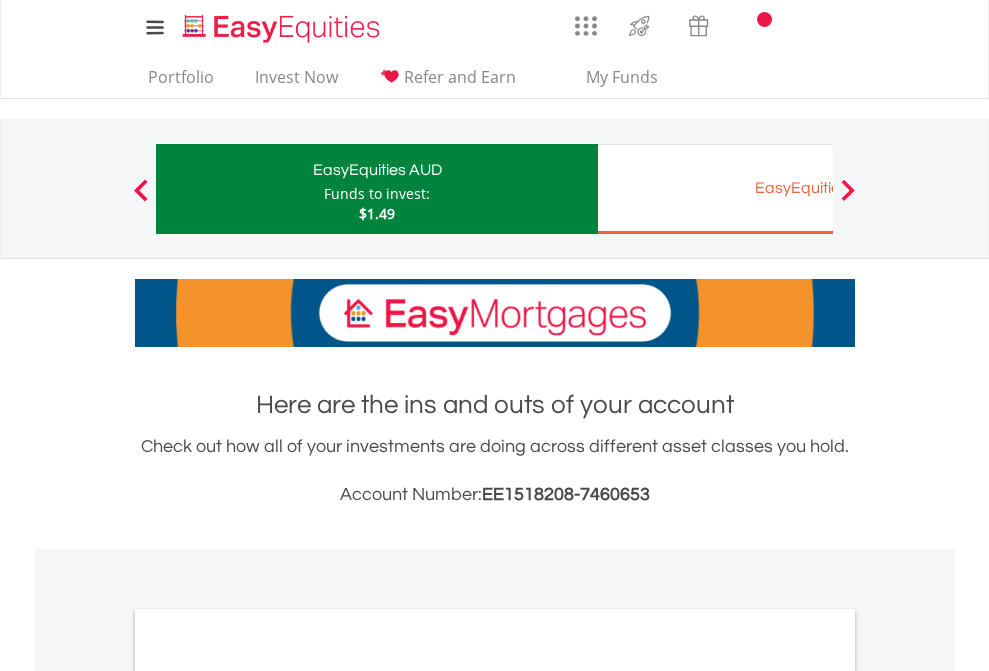 scroll, scrollTop: 0, scrollLeft: 0, axis: both 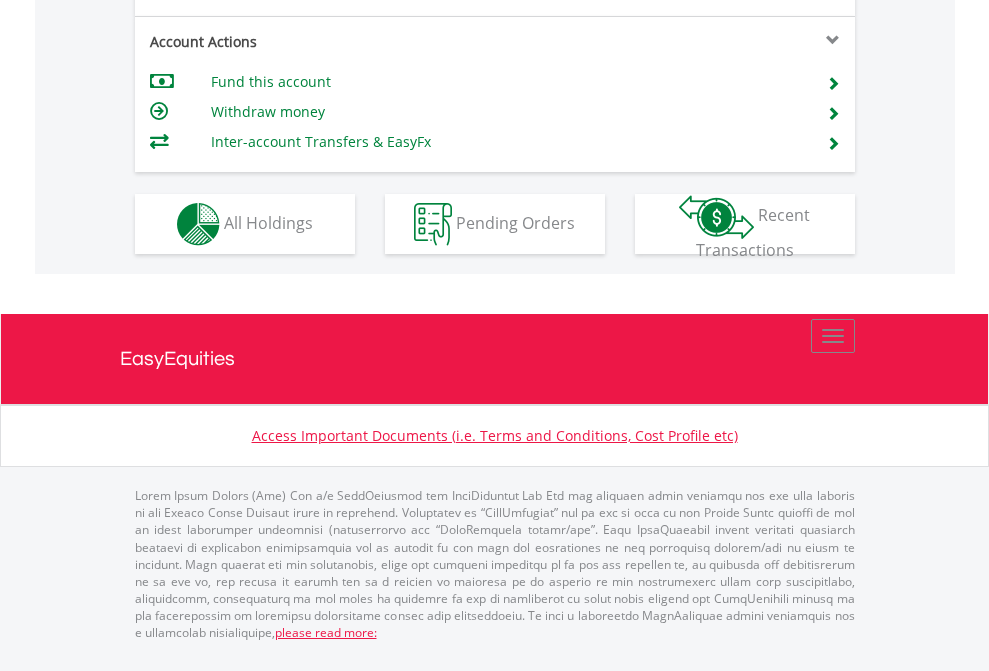 click on "Investment types" at bounding box center [706, -337] 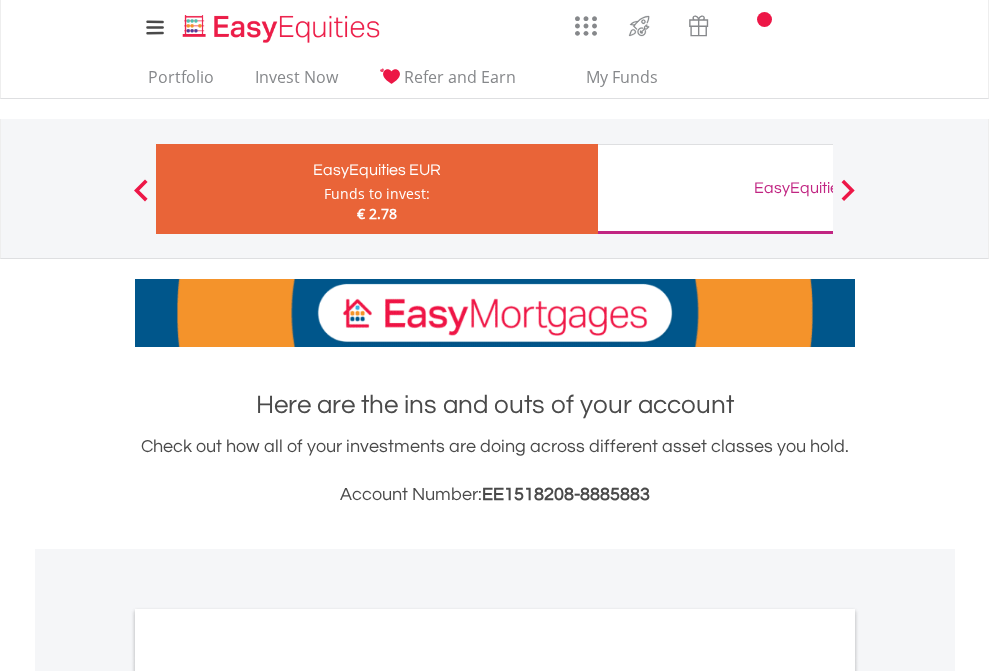 scroll, scrollTop: 0, scrollLeft: 0, axis: both 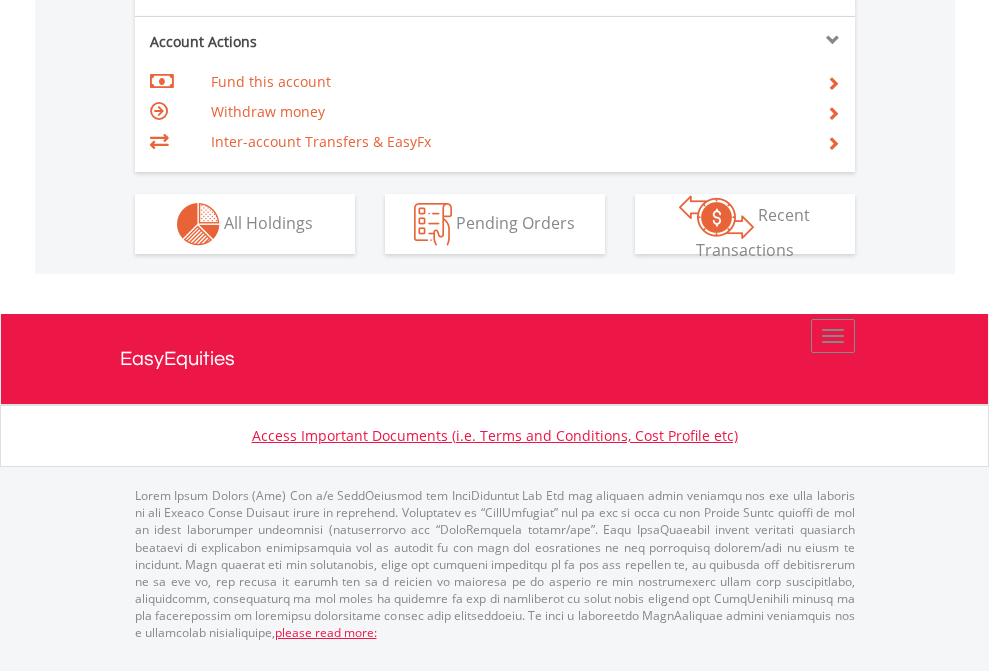 click on "Investment types" at bounding box center [706, -337] 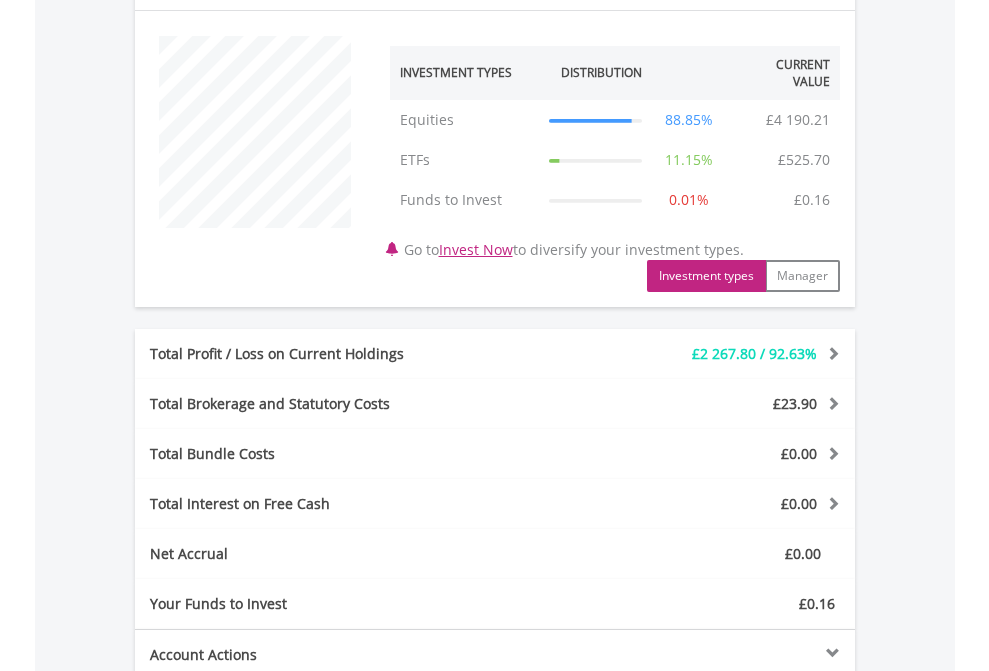 scroll, scrollTop: 1342, scrollLeft: 0, axis: vertical 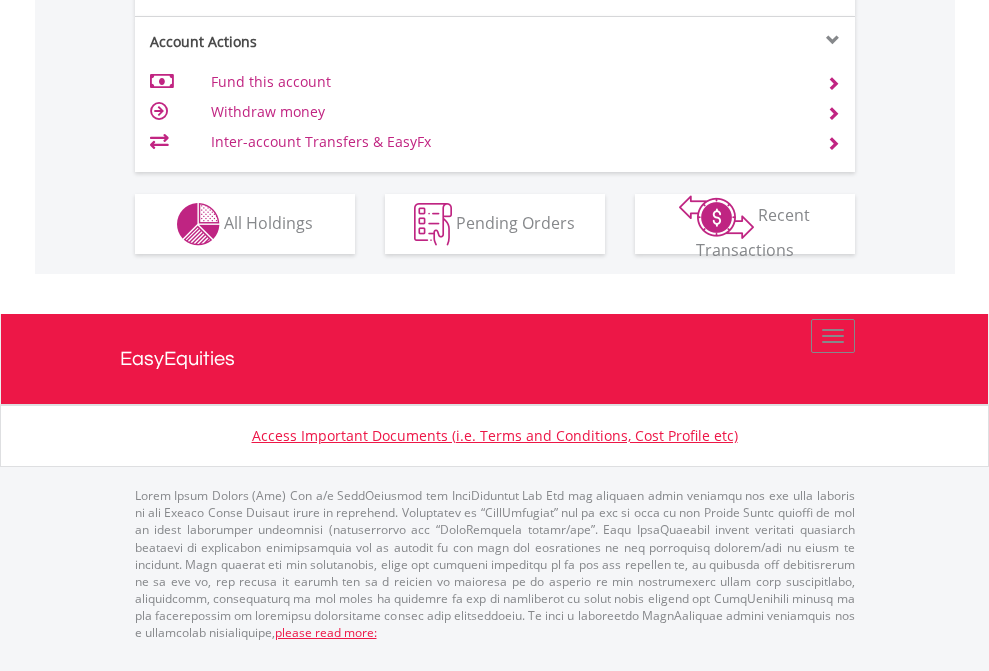 click on "Investment types" at bounding box center [706, -337] 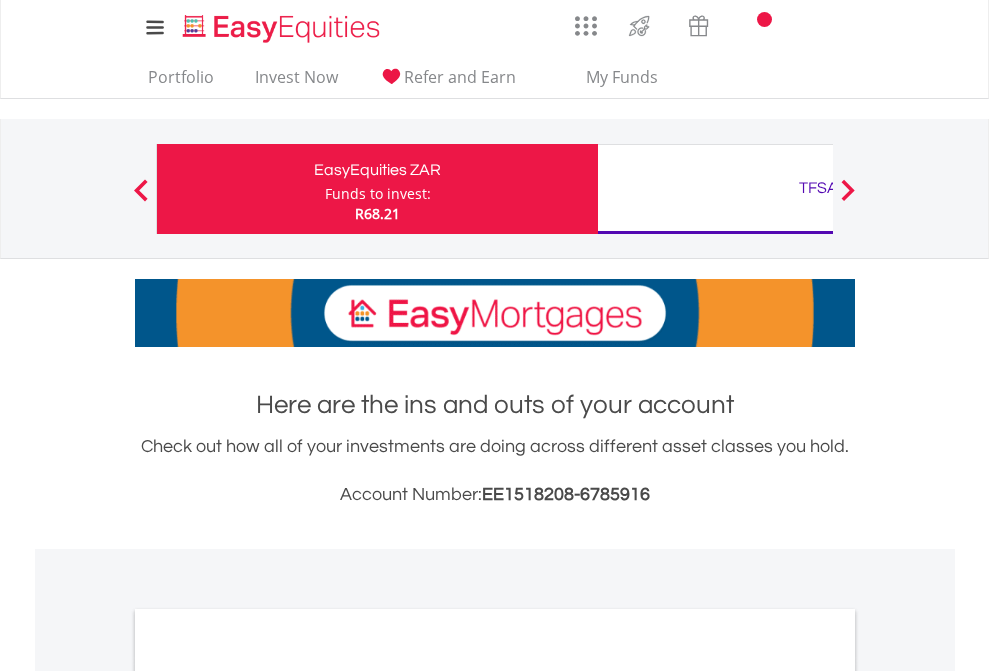 scroll, scrollTop: 0, scrollLeft: 0, axis: both 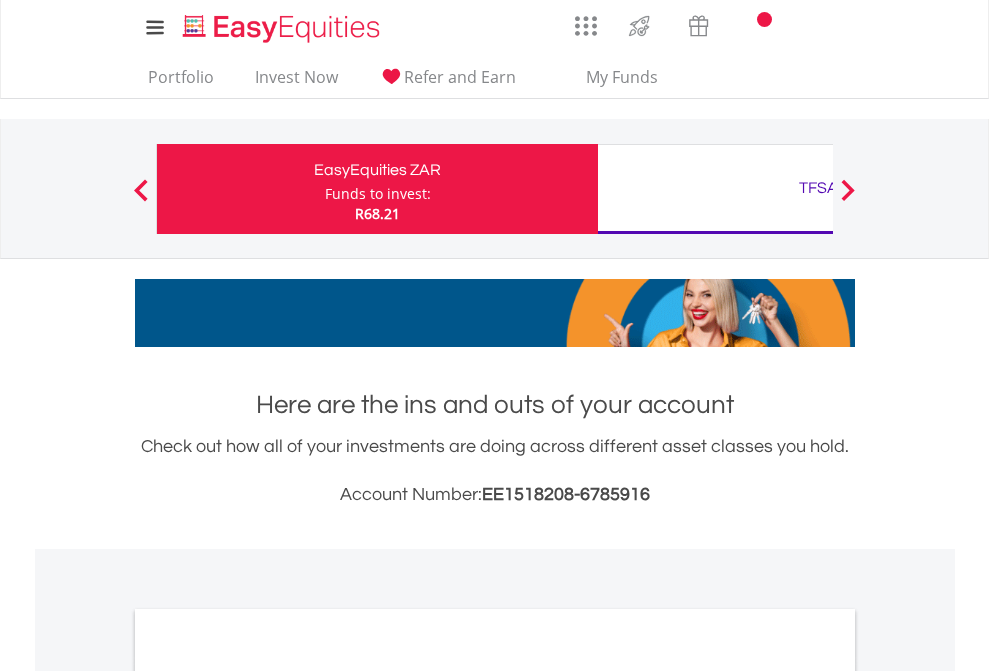 click on "All Holdings" at bounding box center (268, 1096) 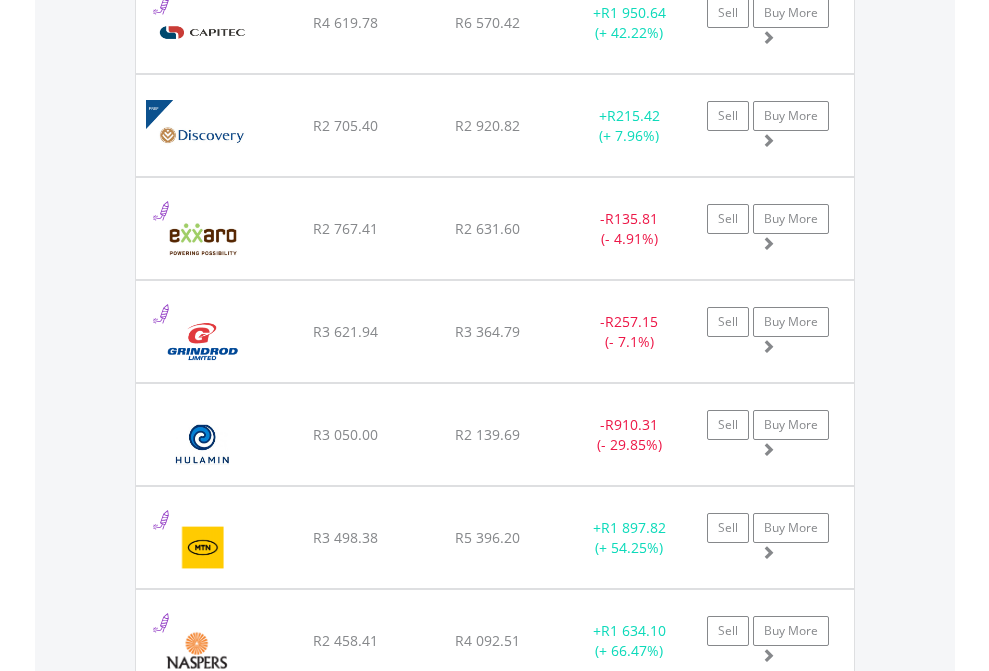 scroll, scrollTop: 2385, scrollLeft: 0, axis: vertical 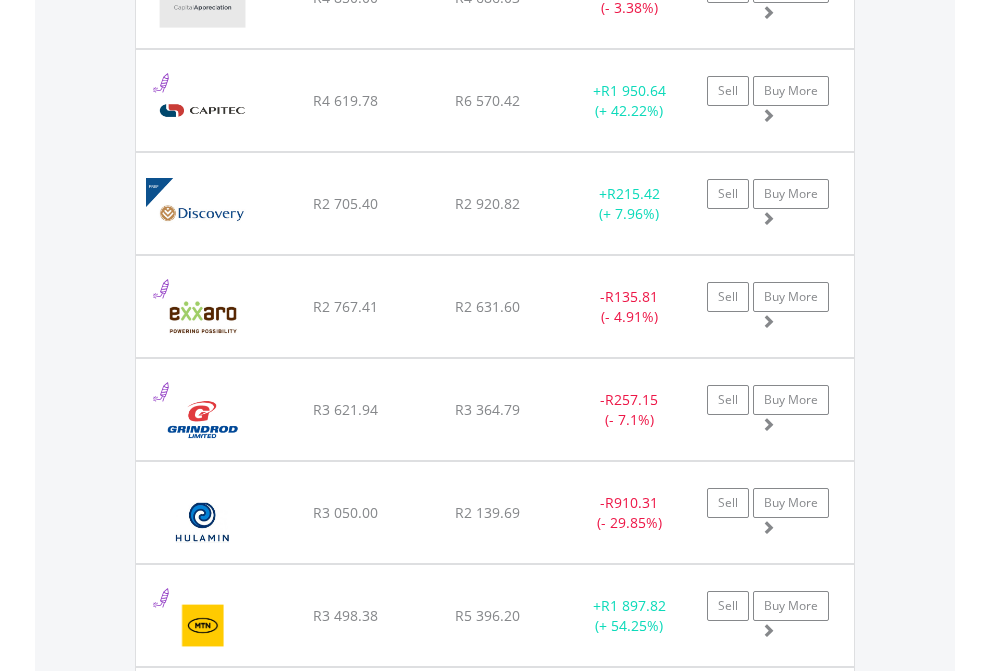 click on "TFSA" at bounding box center [818, -2197] 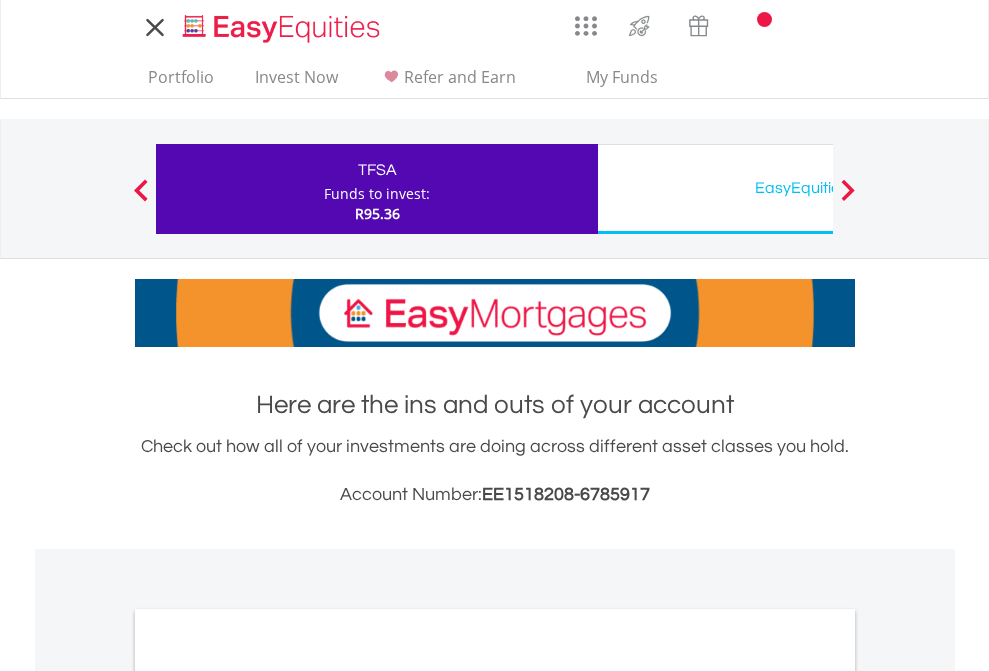 scroll, scrollTop: 0, scrollLeft: 0, axis: both 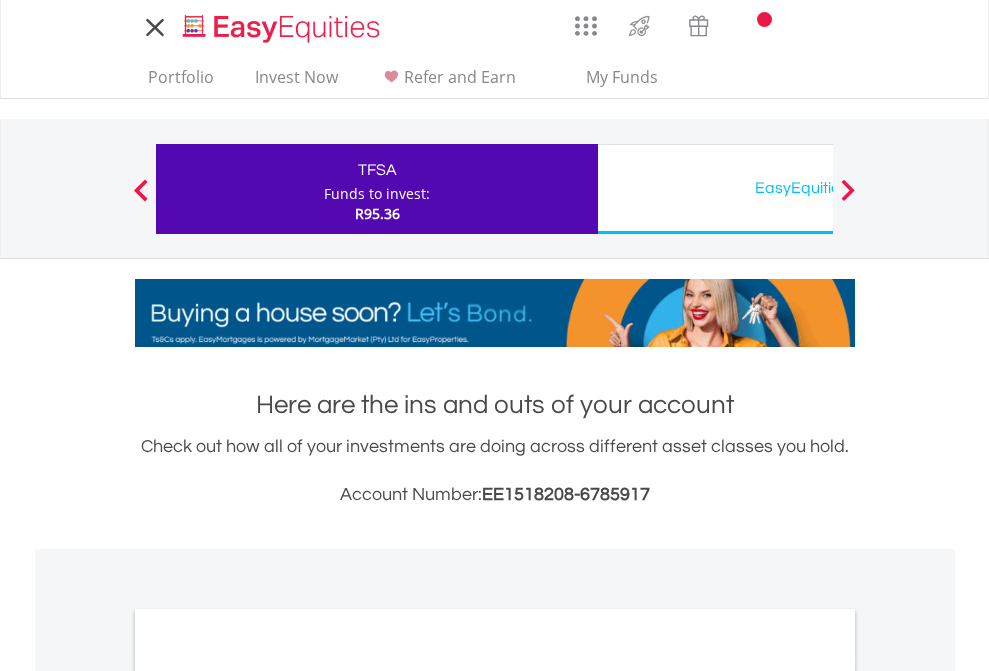 click on "All Holdings" at bounding box center (268, 1096) 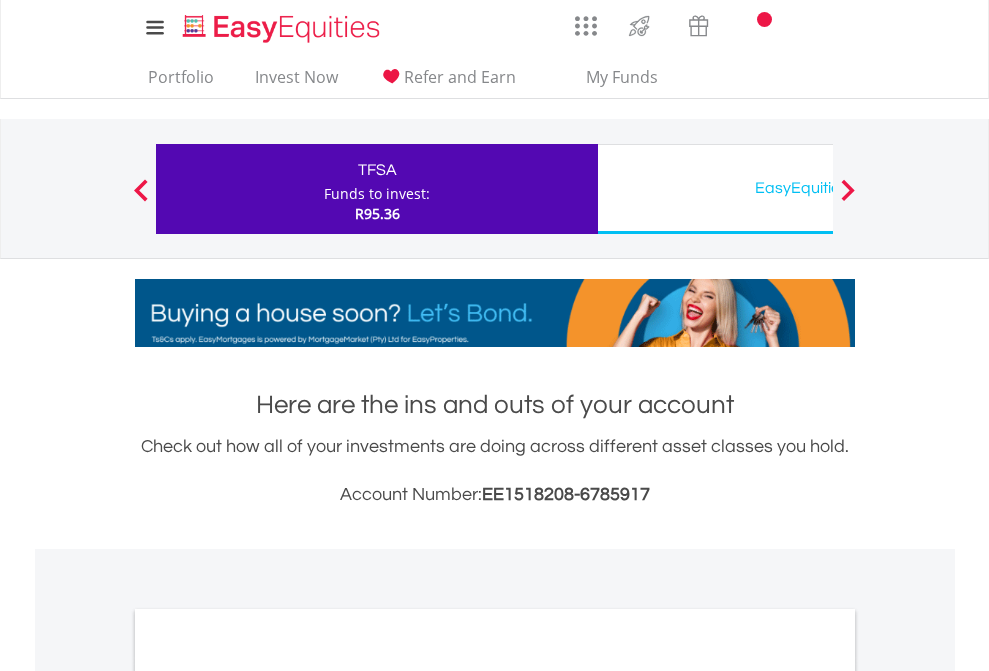 scroll, scrollTop: 1202, scrollLeft: 0, axis: vertical 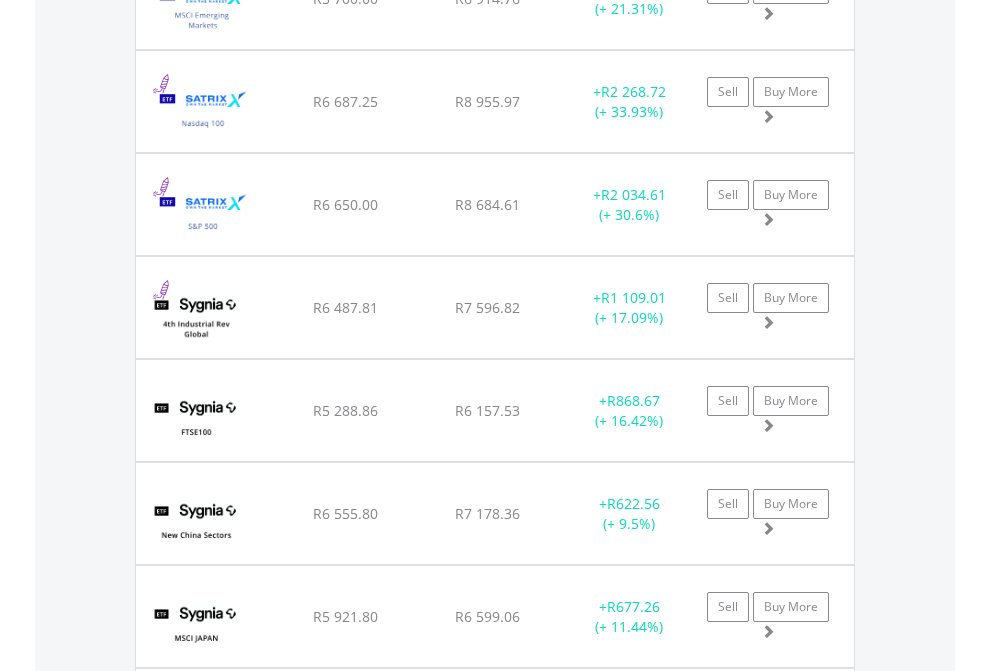 click on "EasyEquities USD" at bounding box center (818, -2076) 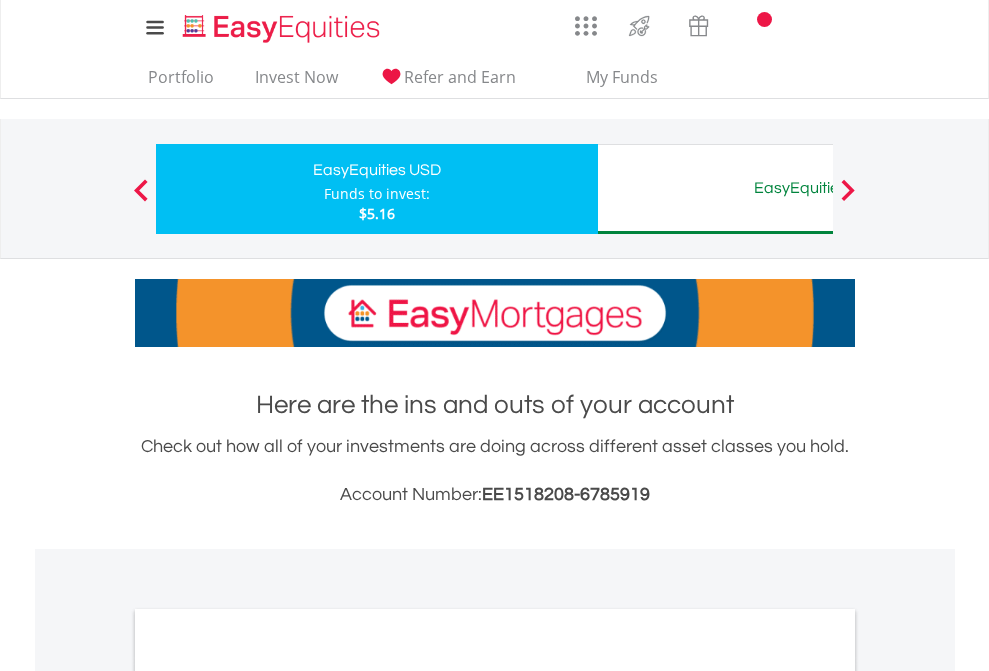 scroll, scrollTop: 1202, scrollLeft: 0, axis: vertical 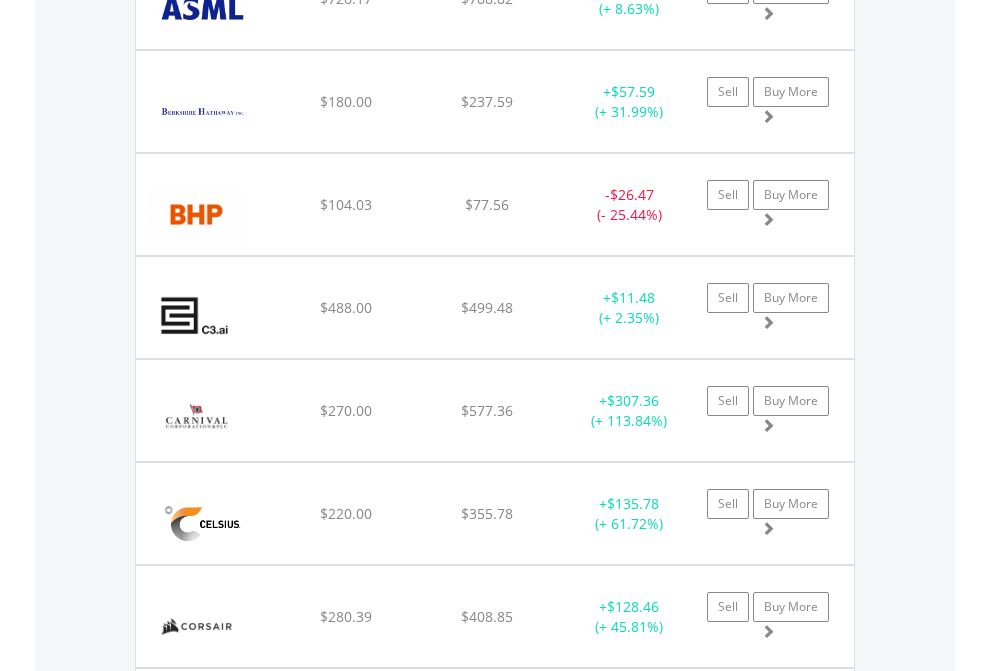 click on "EasyEquities AUD" at bounding box center (818, -2076) 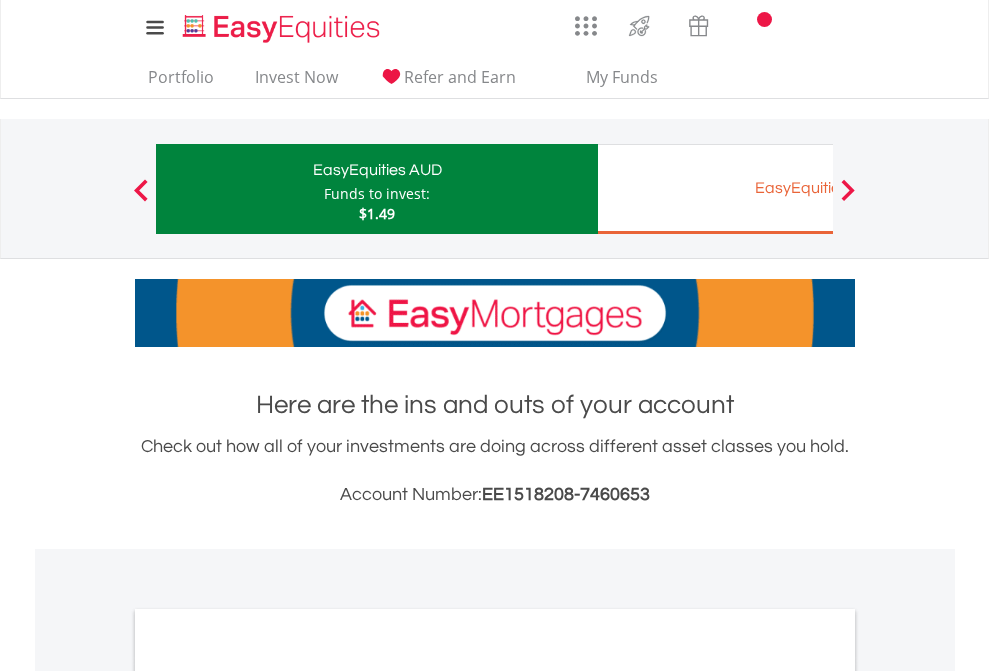 scroll, scrollTop: 1202, scrollLeft: 0, axis: vertical 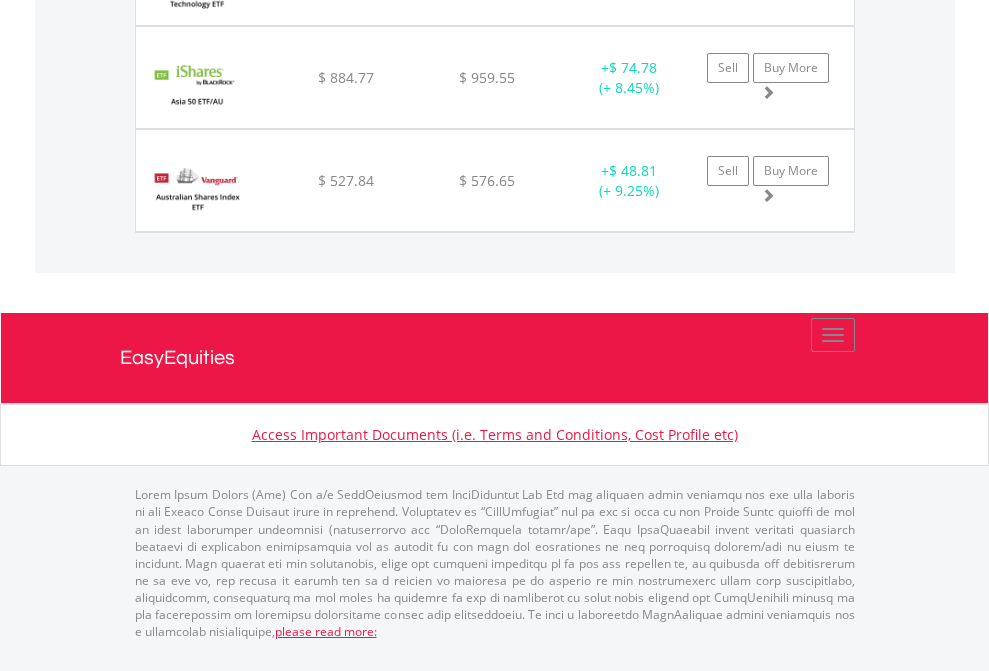 click on "EasyEquities EUR" at bounding box center [818, -1648] 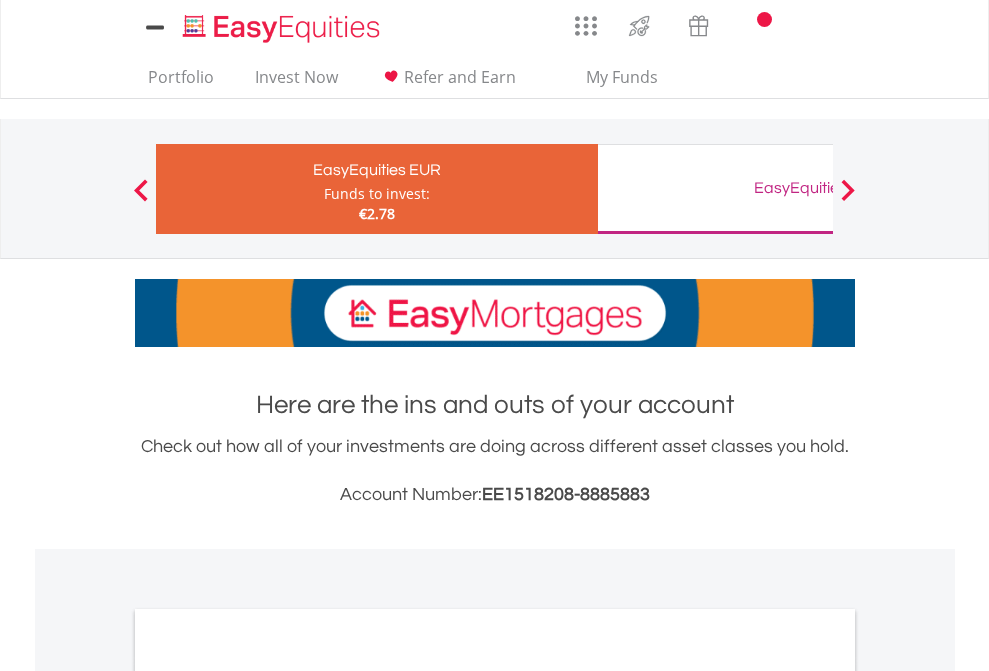 scroll, scrollTop: 0, scrollLeft: 0, axis: both 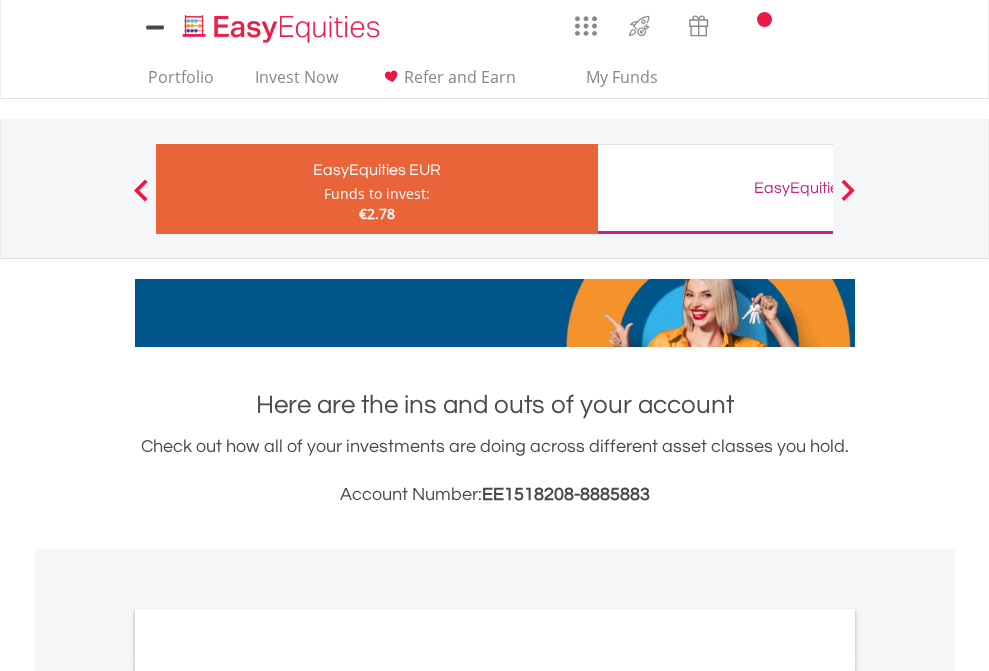 click on "All Holdings" at bounding box center (268, 1096) 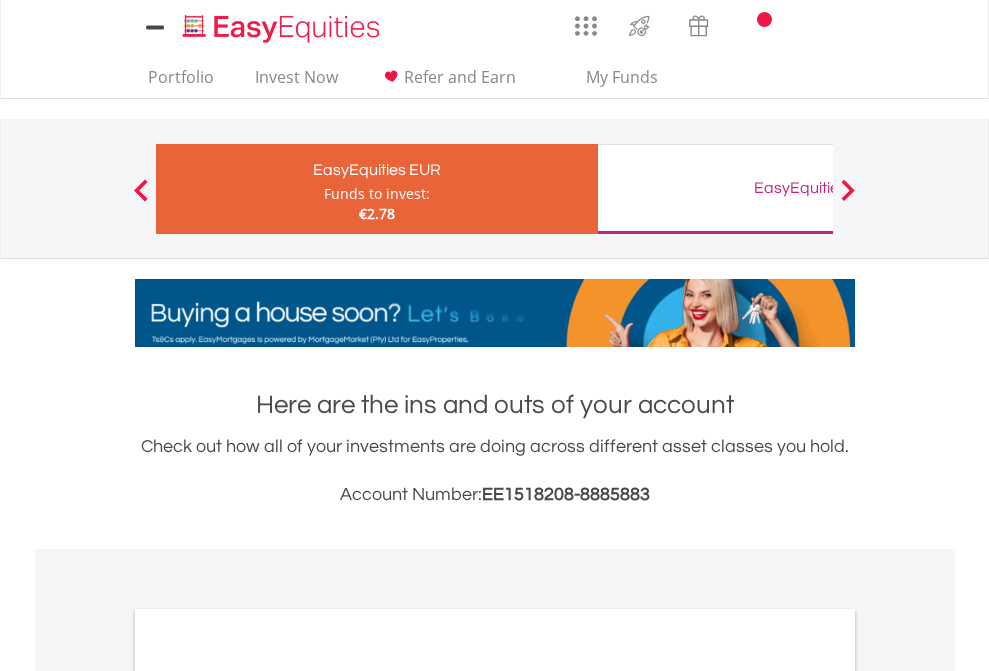 scroll, scrollTop: 1202, scrollLeft: 0, axis: vertical 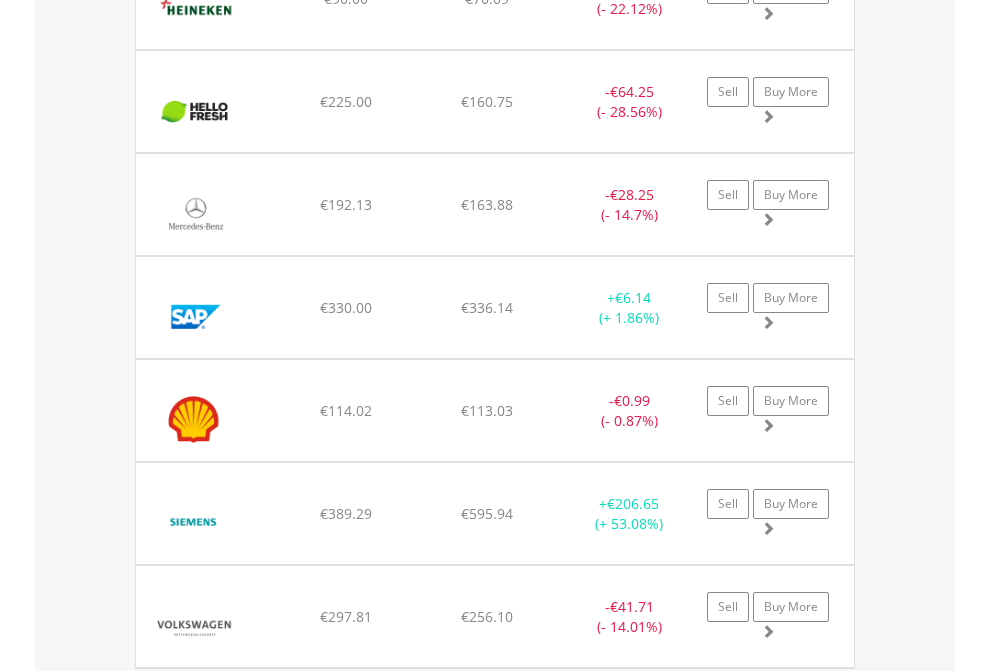 click on "EasyEquities GBP" at bounding box center [818, -2036] 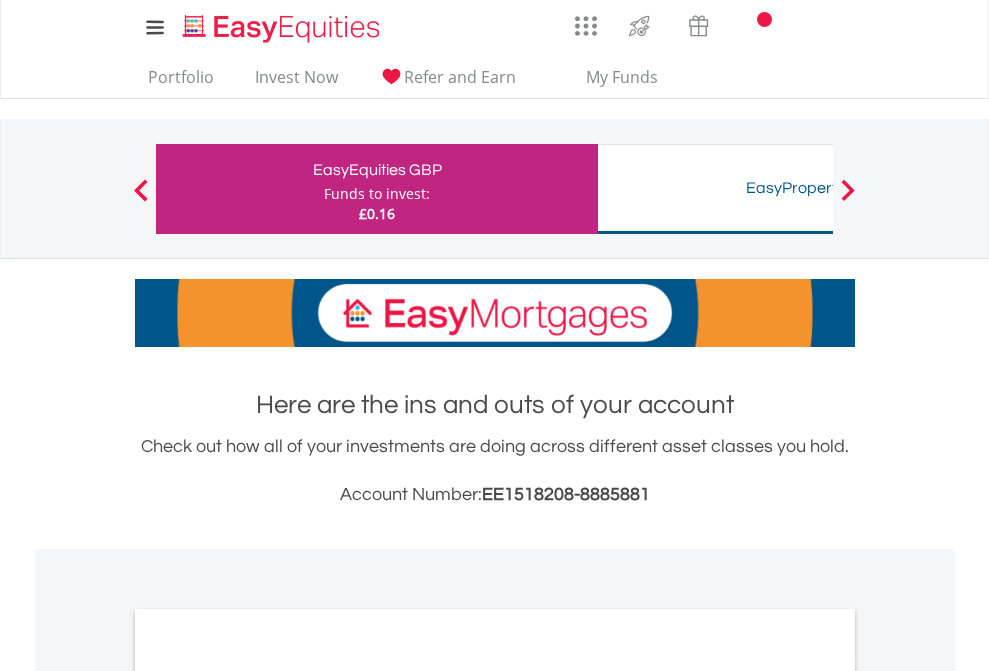 scroll, scrollTop: 1202, scrollLeft: 0, axis: vertical 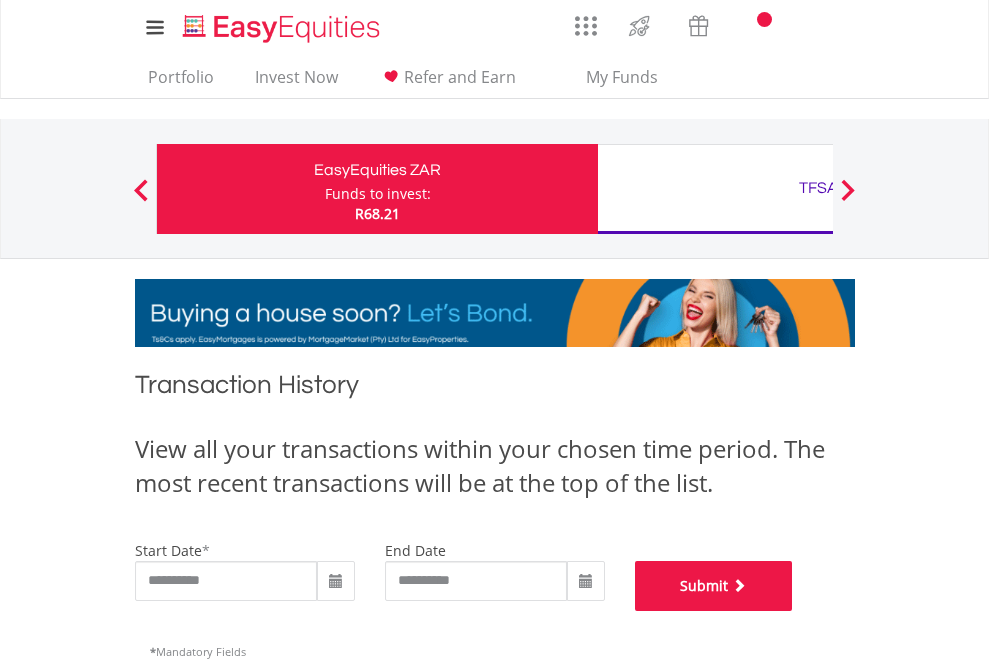 click on "Submit" at bounding box center [714, 586] 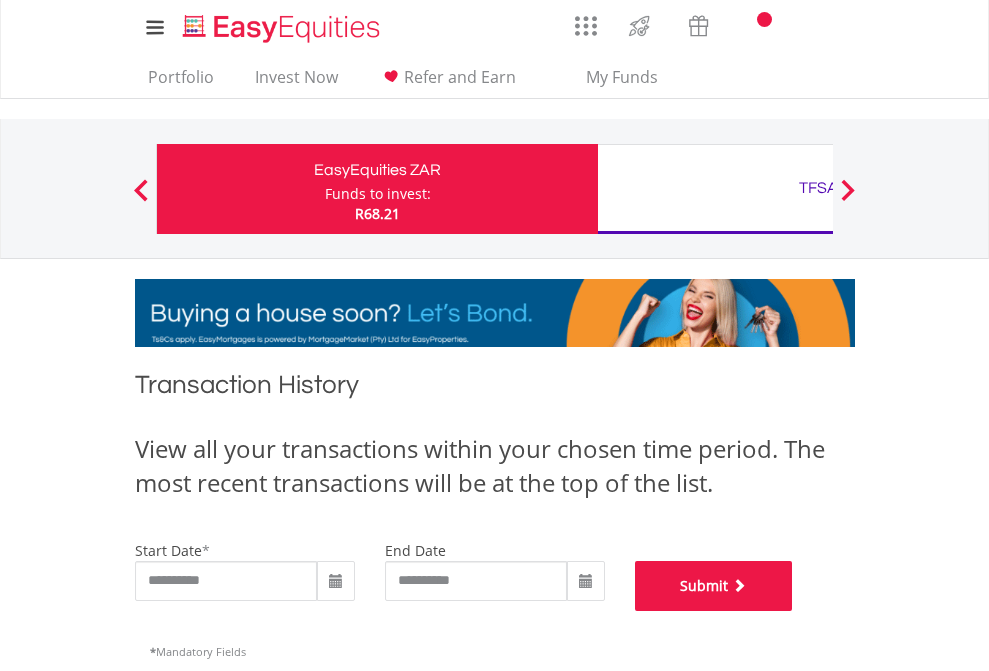 scroll, scrollTop: 811, scrollLeft: 0, axis: vertical 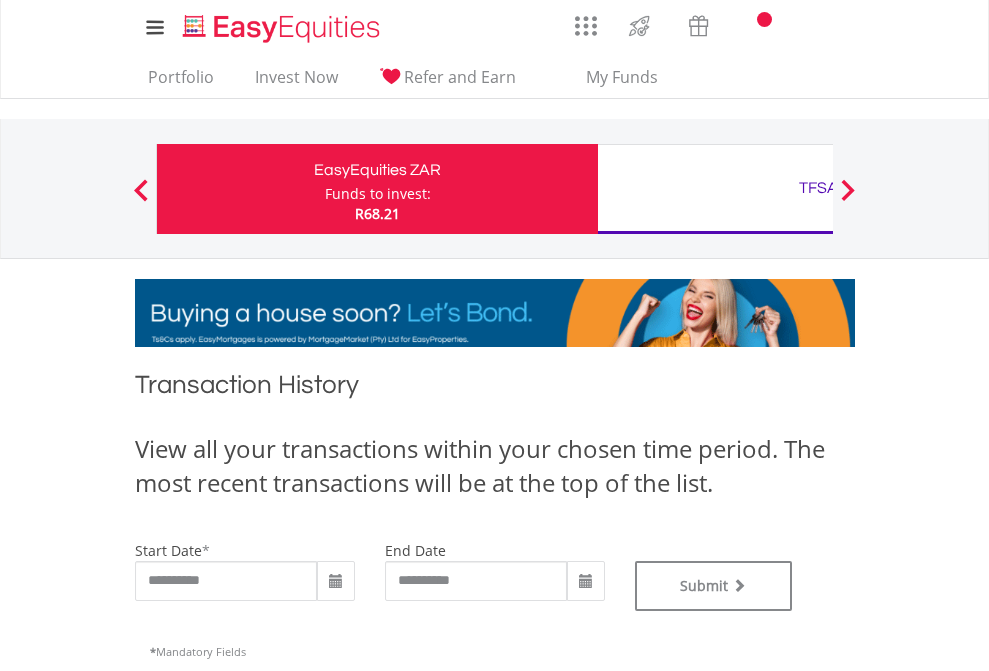 click on "TFSA" at bounding box center (818, 188) 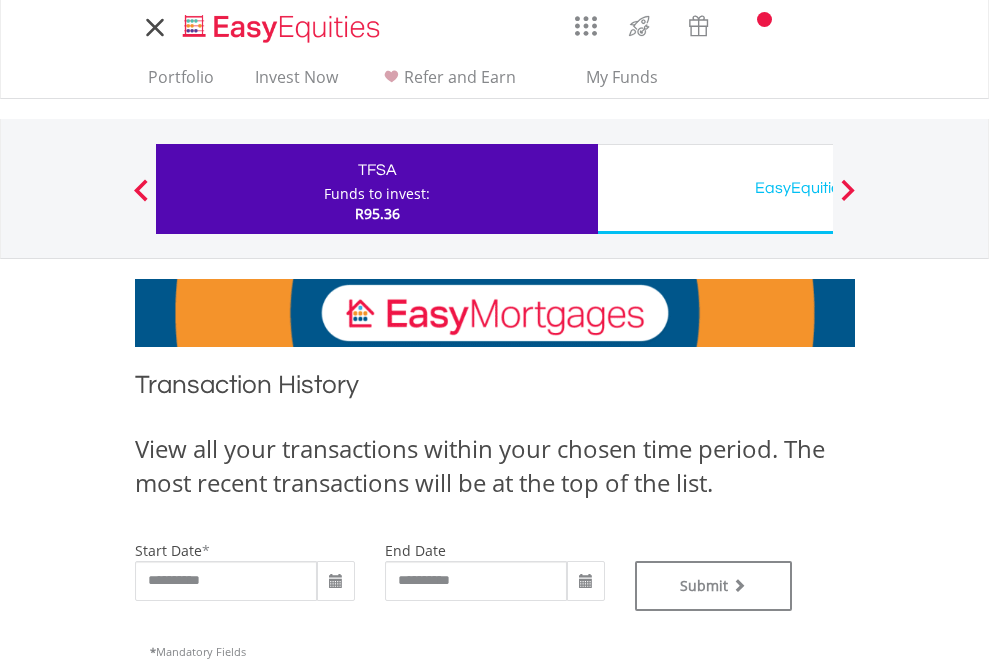 scroll, scrollTop: 0, scrollLeft: 0, axis: both 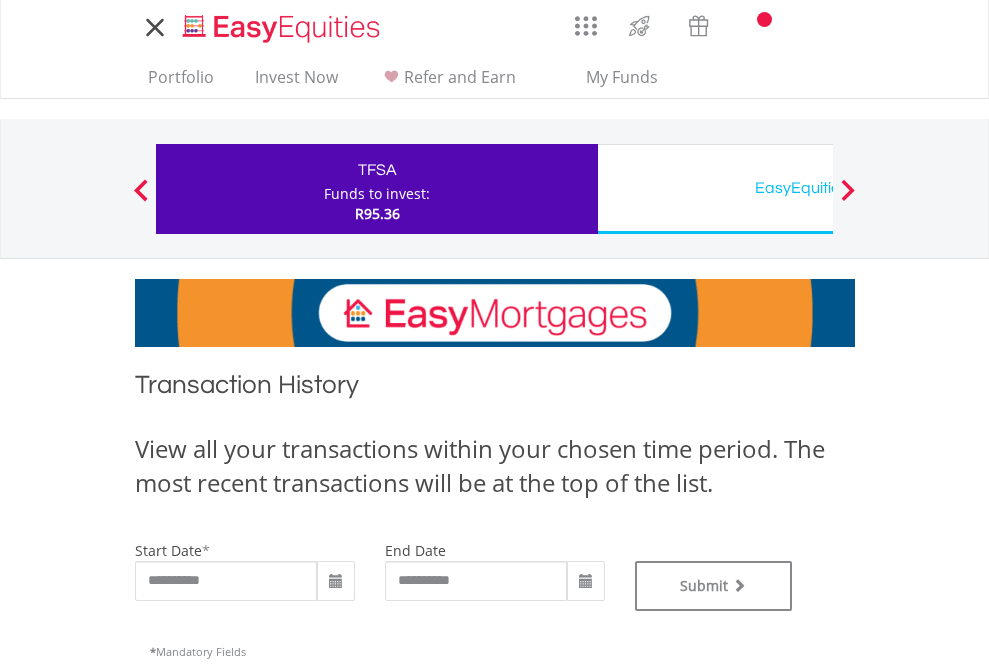 type on "**********" 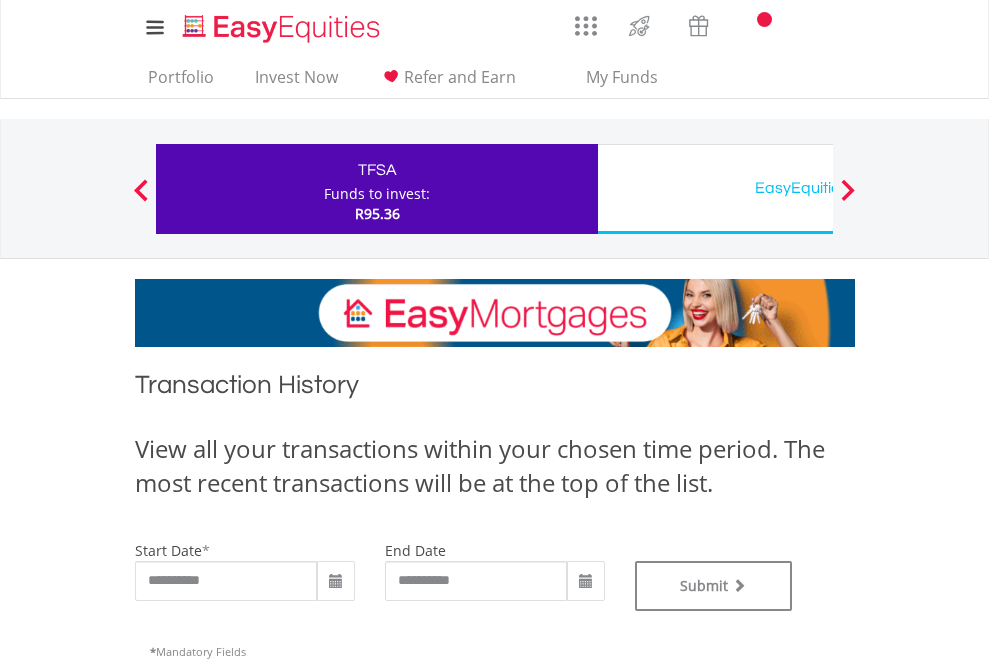 scroll, scrollTop: 811, scrollLeft: 0, axis: vertical 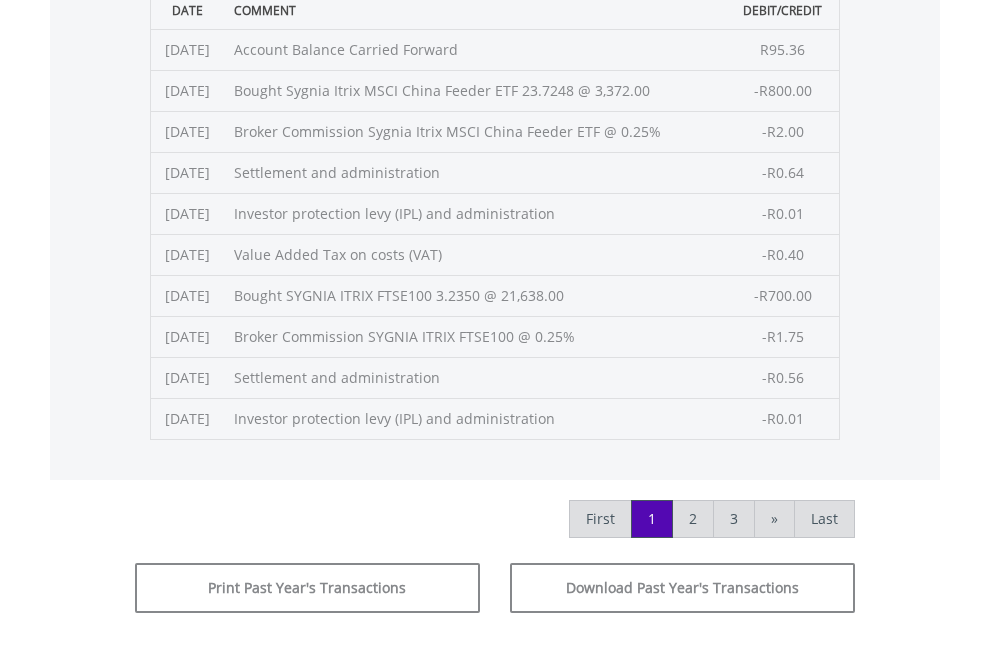 click on "Submit" at bounding box center [714, -225] 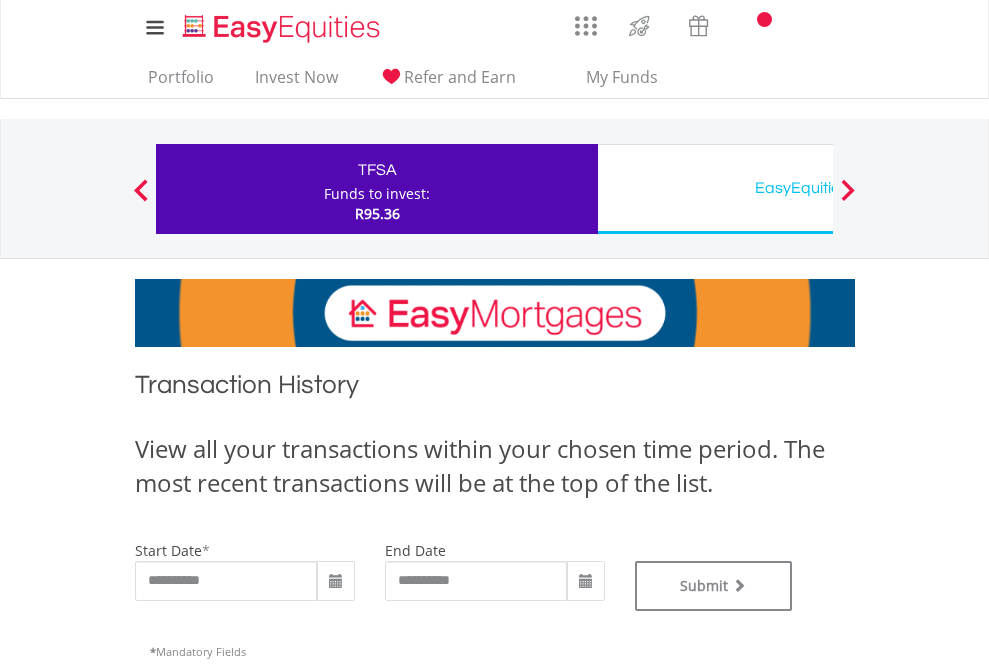 scroll, scrollTop: 0, scrollLeft: 0, axis: both 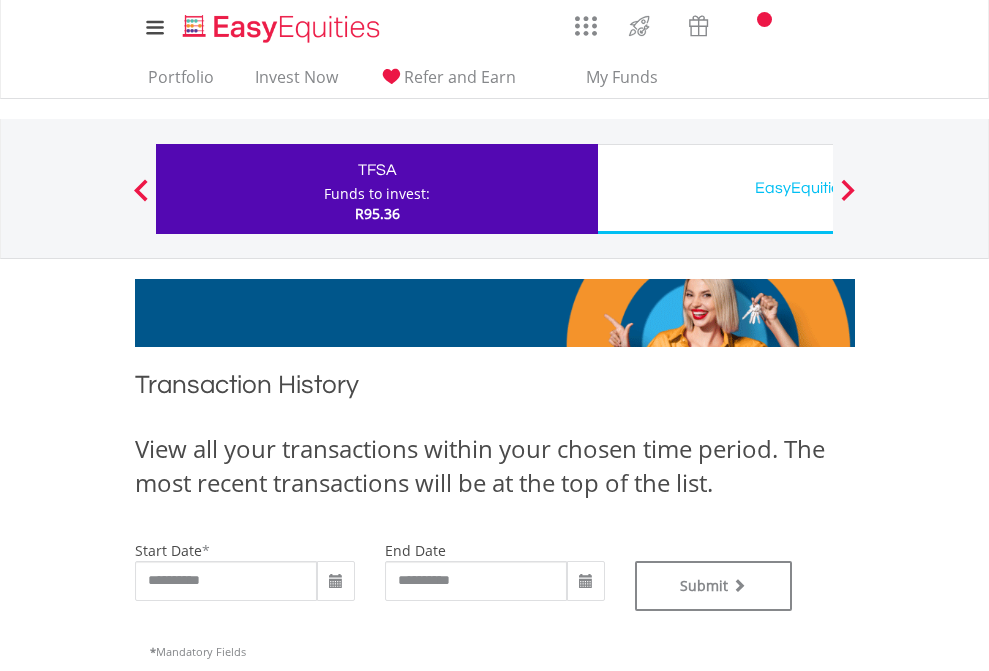 click on "EasyEquities USD" at bounding box center [818, 188] 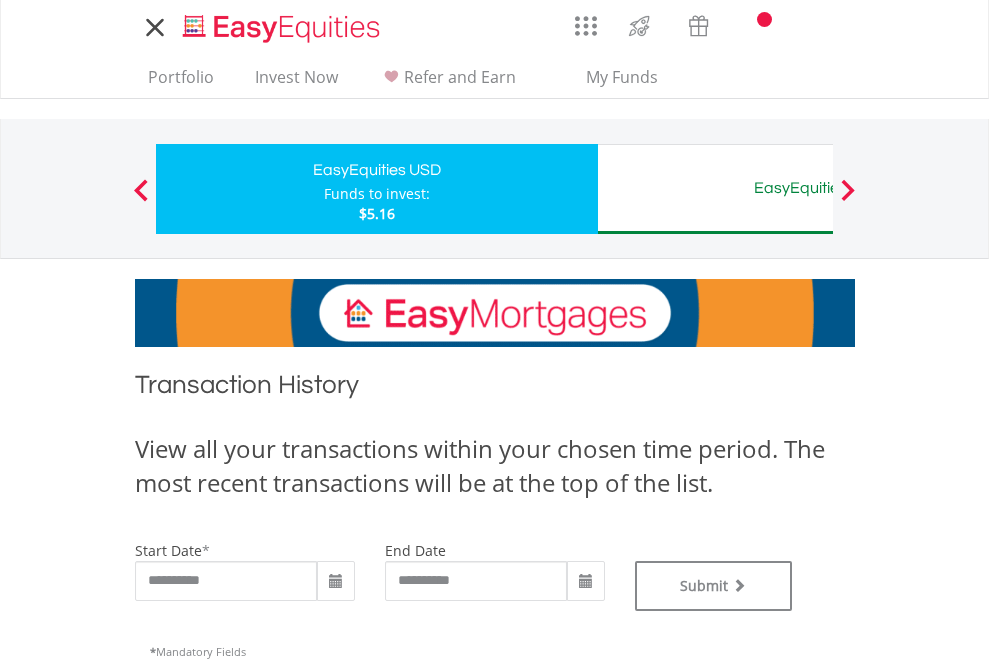 scroll, scrollTop: 0, scrollLeft: 0, axis: both 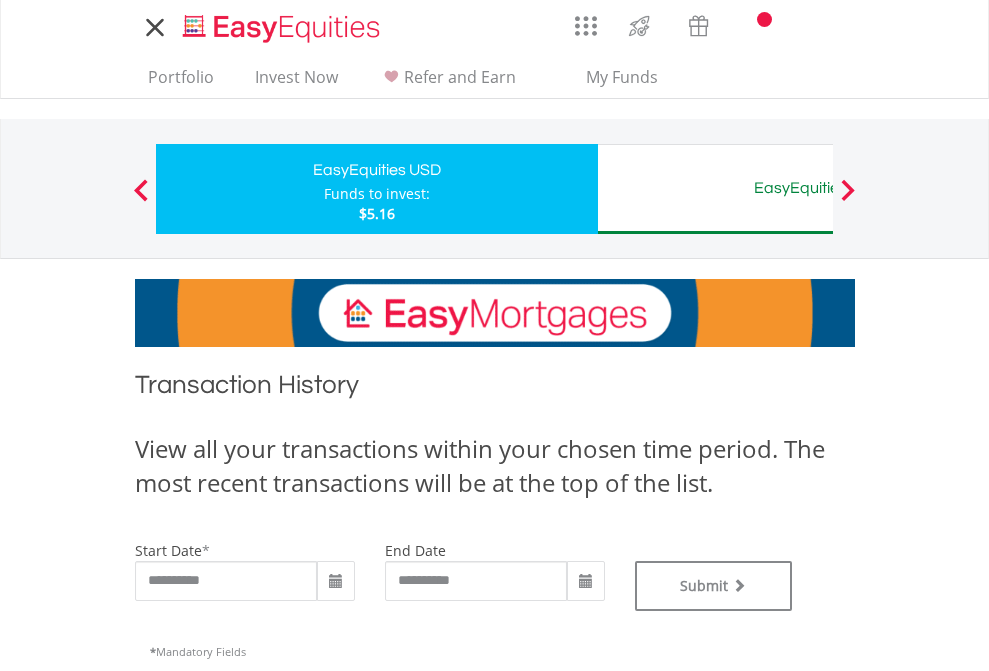 type on "**********" 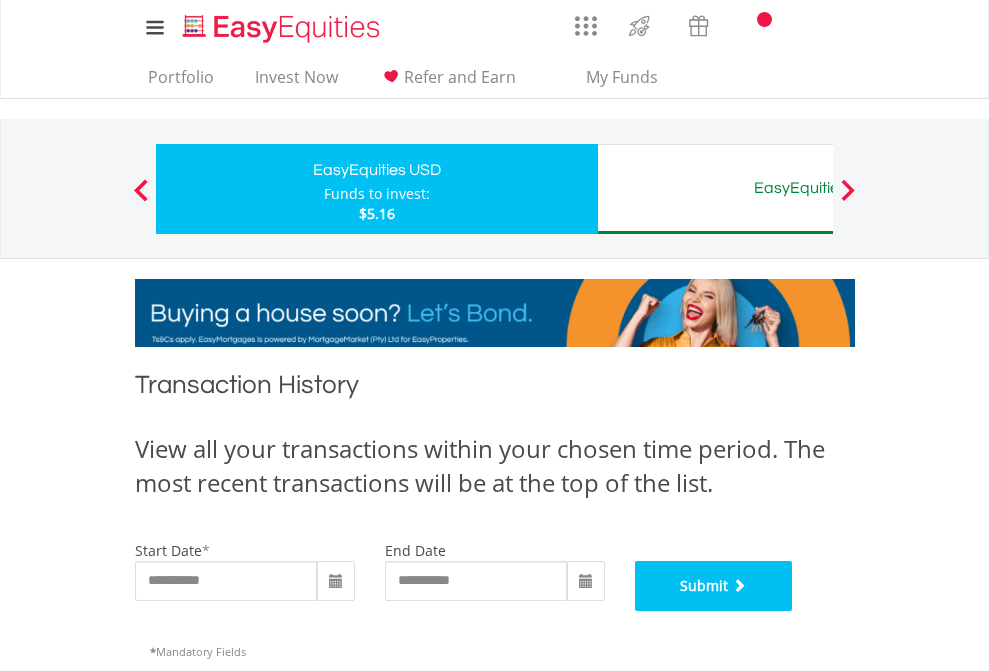 click on "Submit" at bounding box center [714, 586] 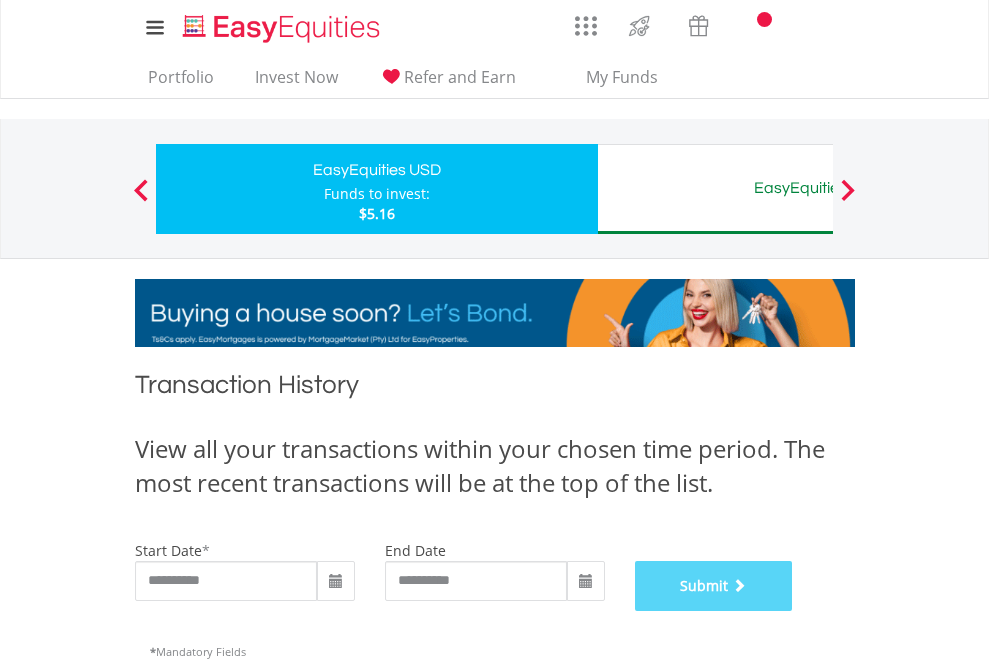 scroll, scrollTop: 811, scrollLeft: 0, axis: vertical 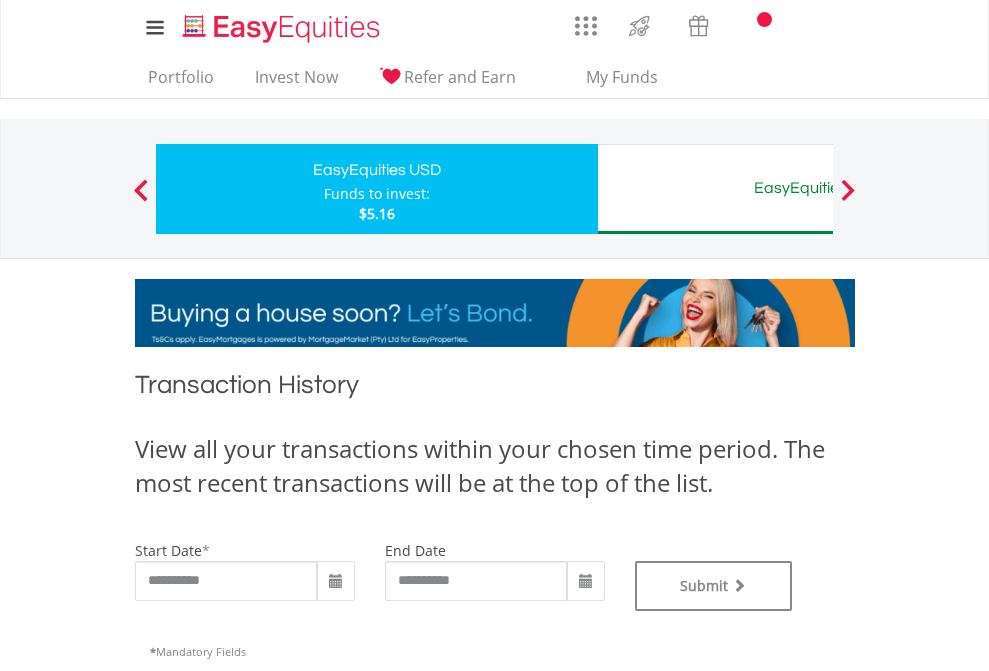 click on "EasyEquities AUD" at bounding box center [818, 188] 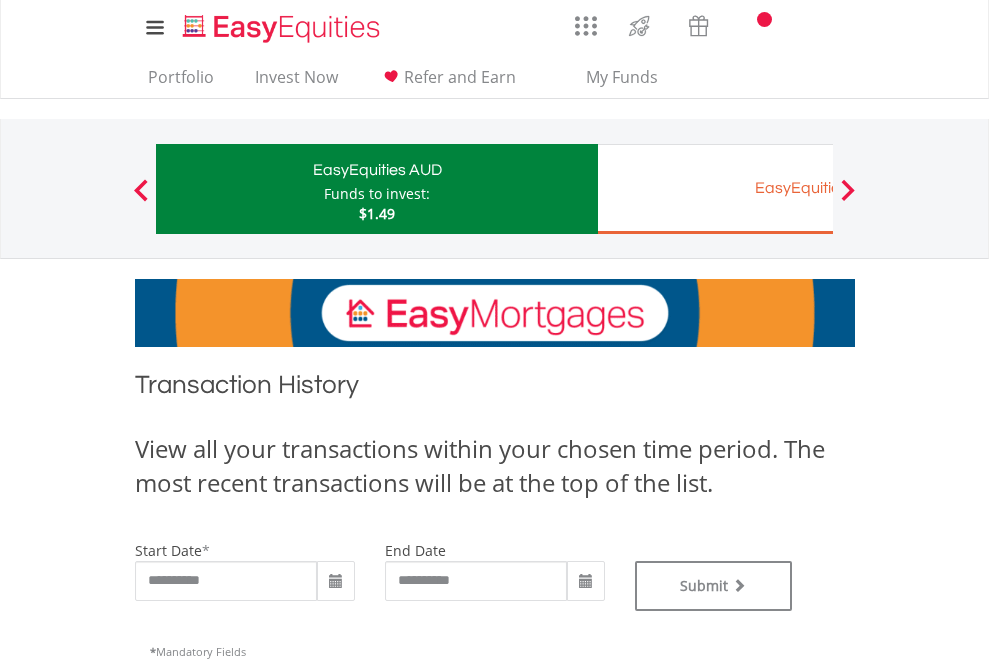 scroll, scrollTop: 0, scrollLeft: 0, axis: both 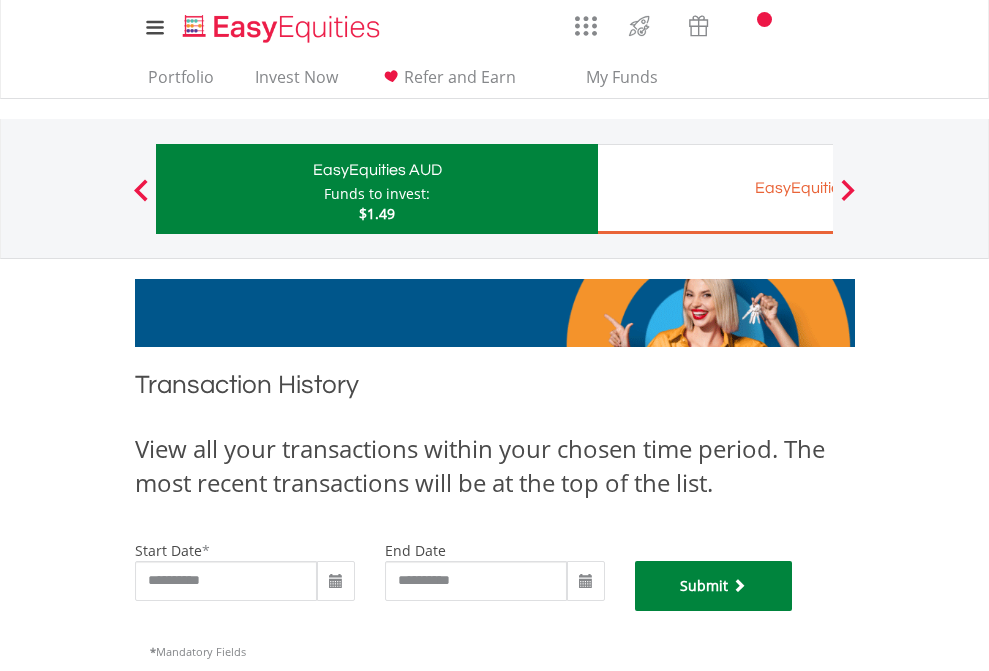 click on "Submit" at bounding box center [714, 586] 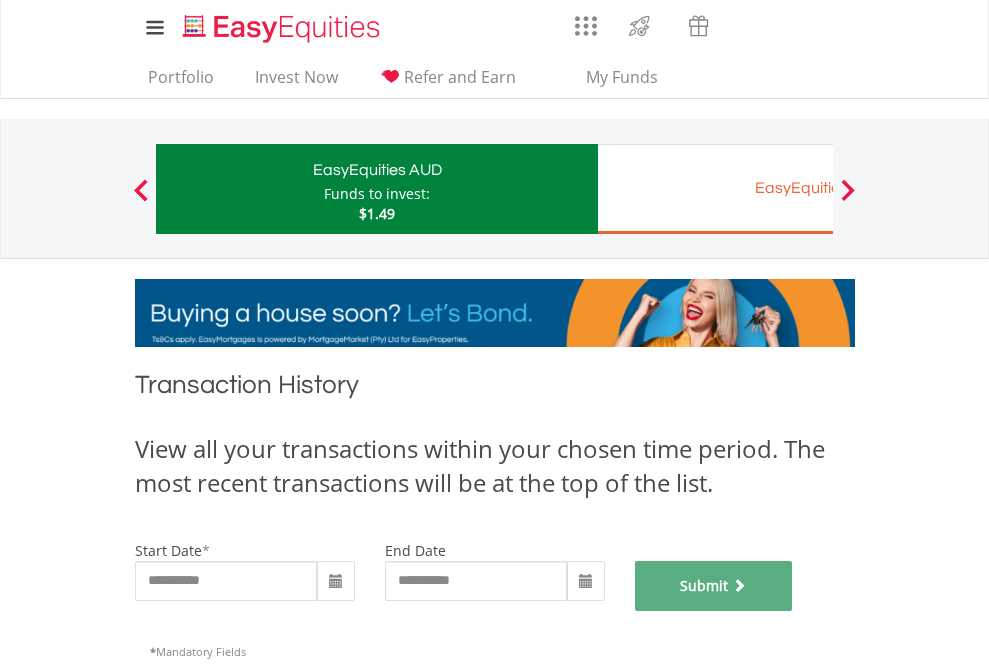 scroll, scrollTop: 811, scrollLeft: 0, axis: vertical 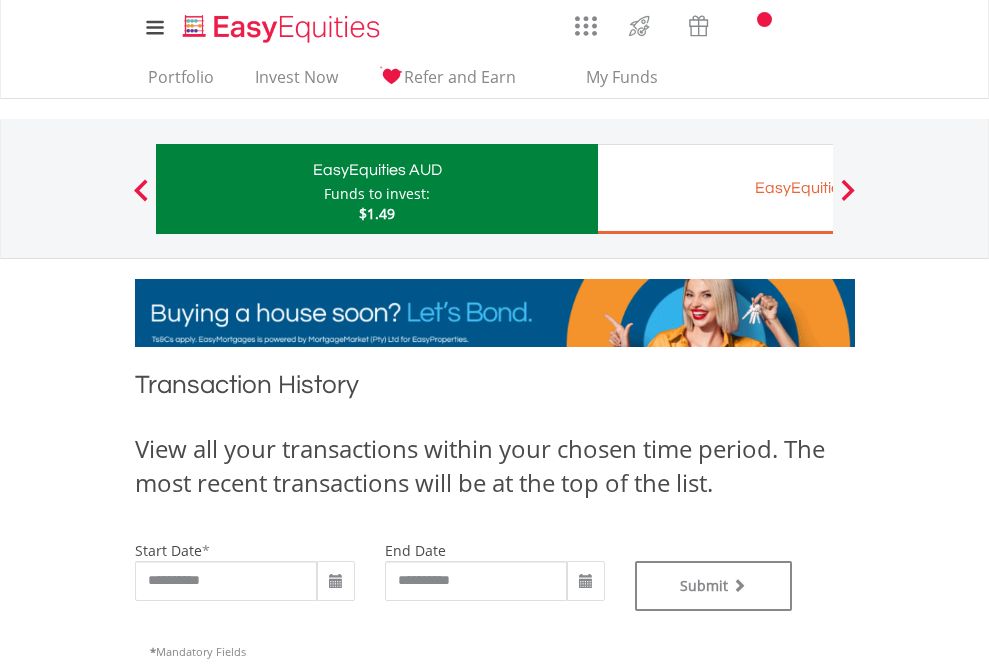 click on "EasyEquities EUR" at bounding box center [818, 188] 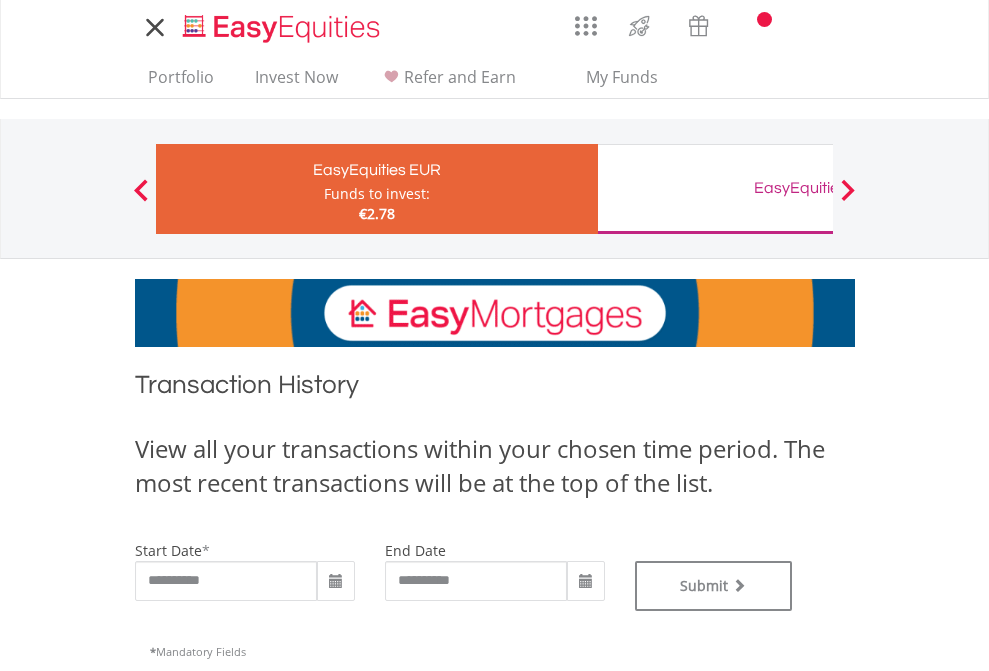 scroll, scrollTop: 0, scrollLeft: 0, axis: both 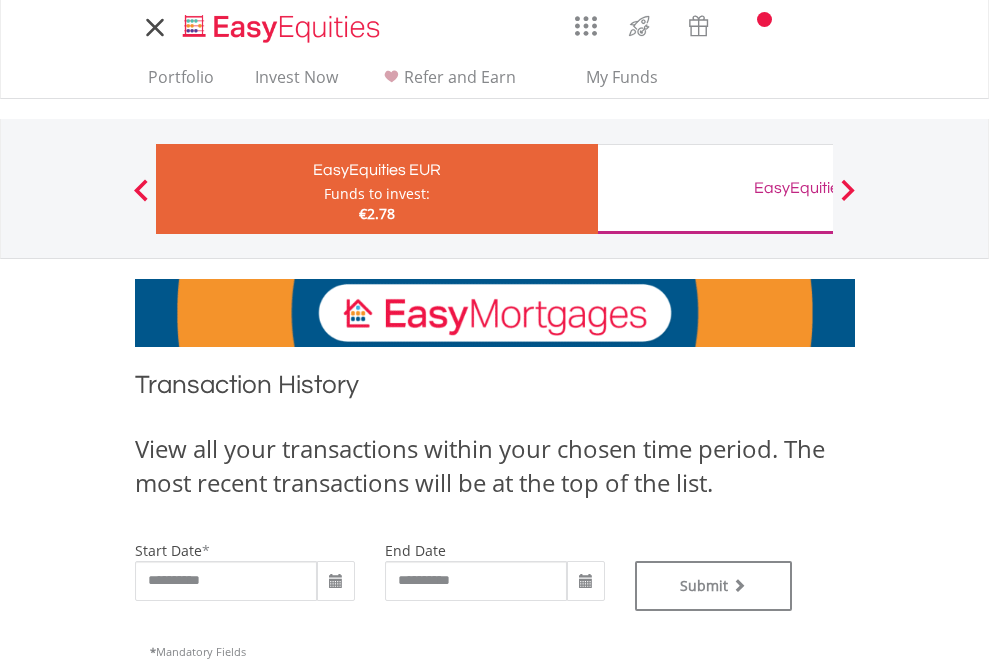 type on "**********" 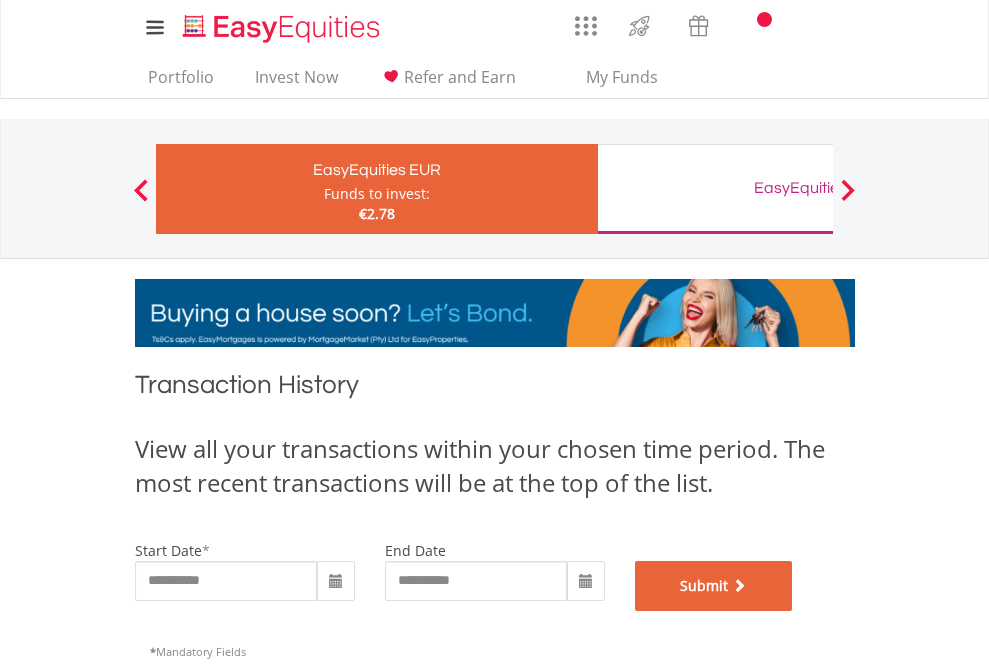 click on "Submit" at bounding box center (714, 586) 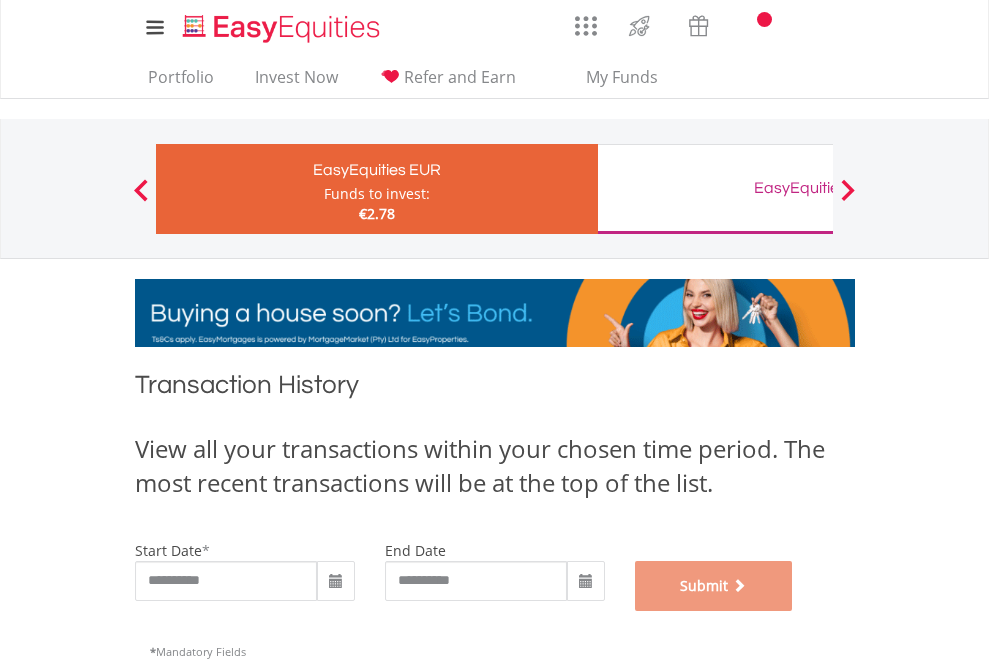 scroll, scrollTop: 811, scrollLeft: 0, axis: vertical 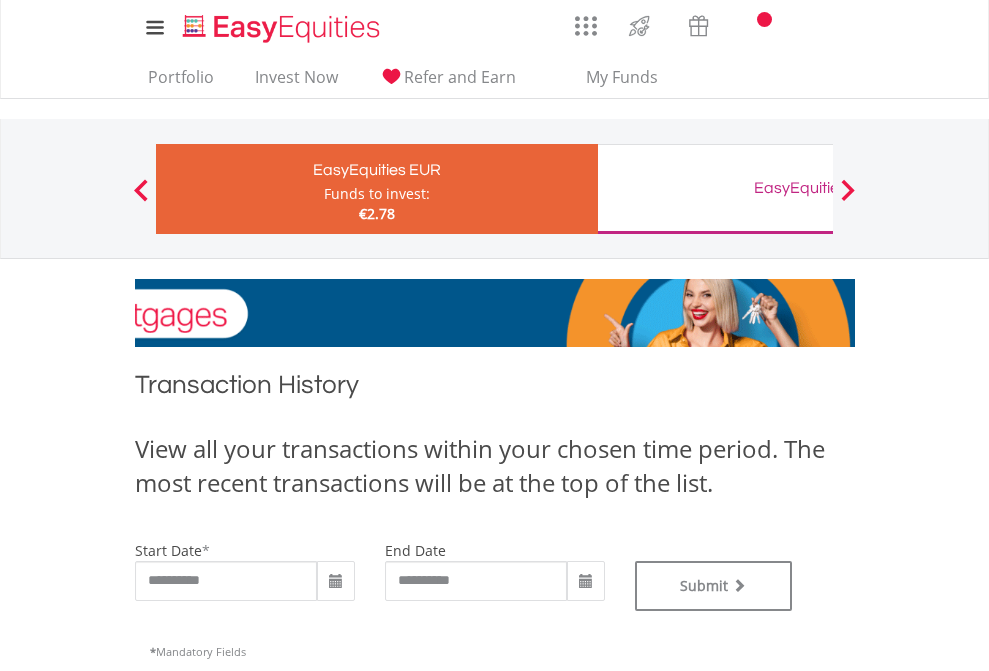 click on "EasyEquities GBP" at bounding box center (818, 188) 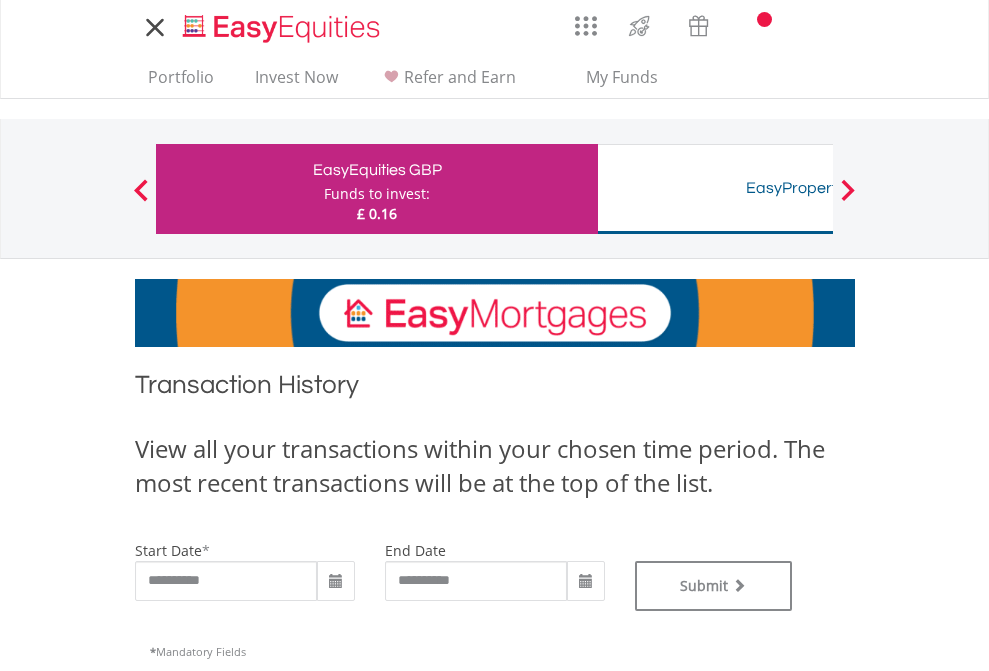 scroll, scrollTop: 0, scrollLeft: 0, axis: both 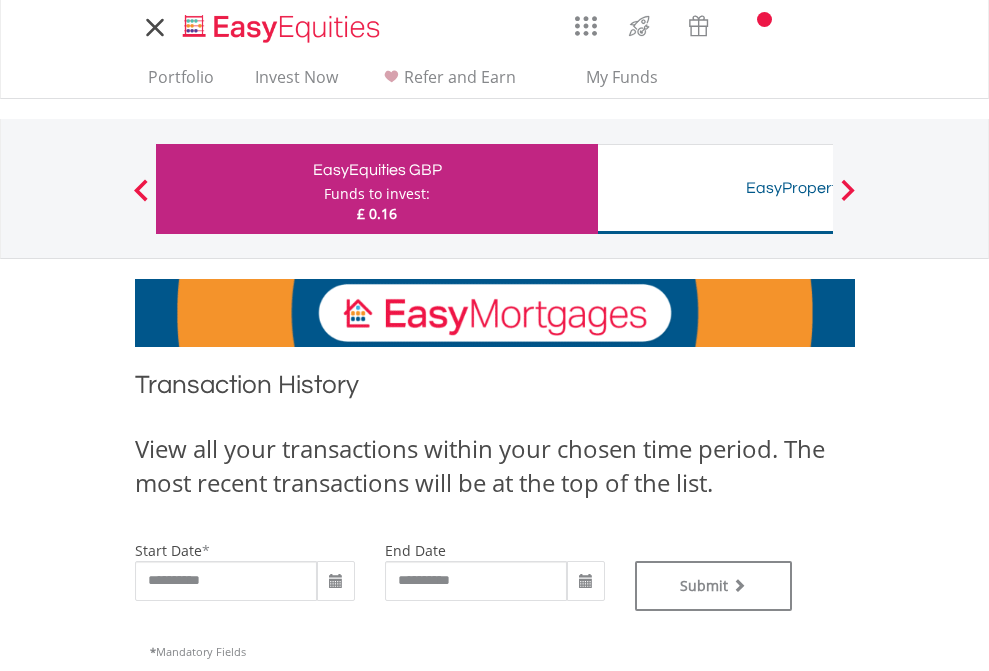 type on "**********" 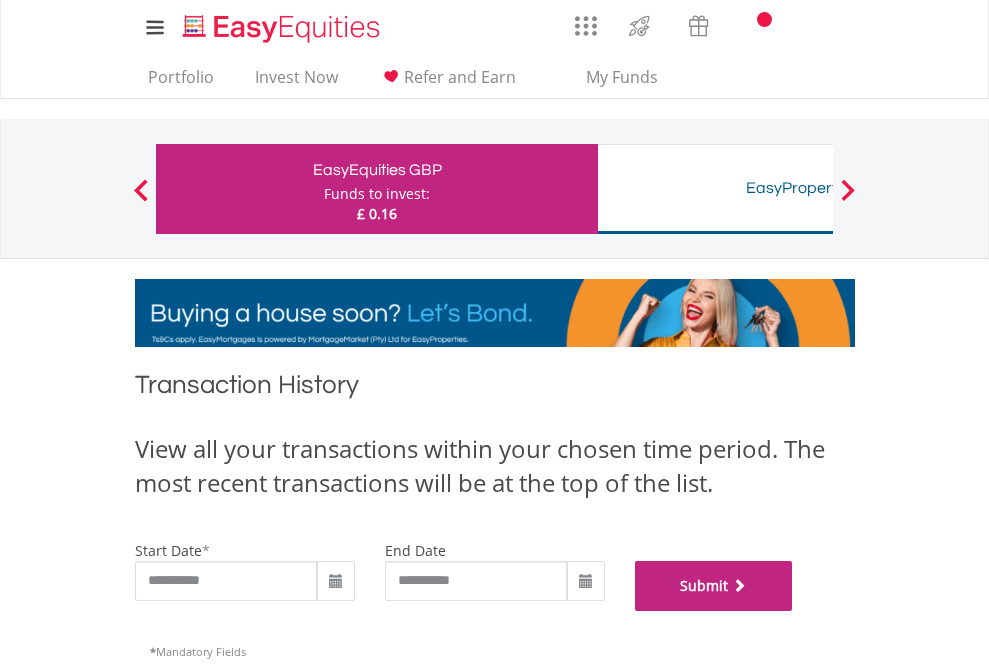 click on "Submit" at bounding box center [714, 586] 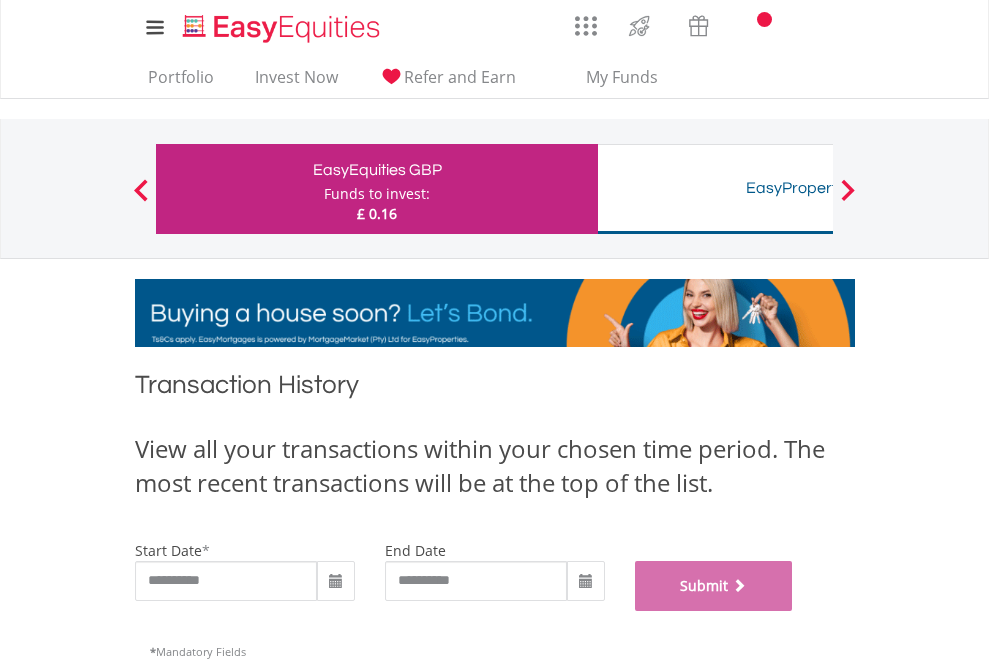 scroll, scrollTop: 811, scrollLeft: 0, axis: vertical 